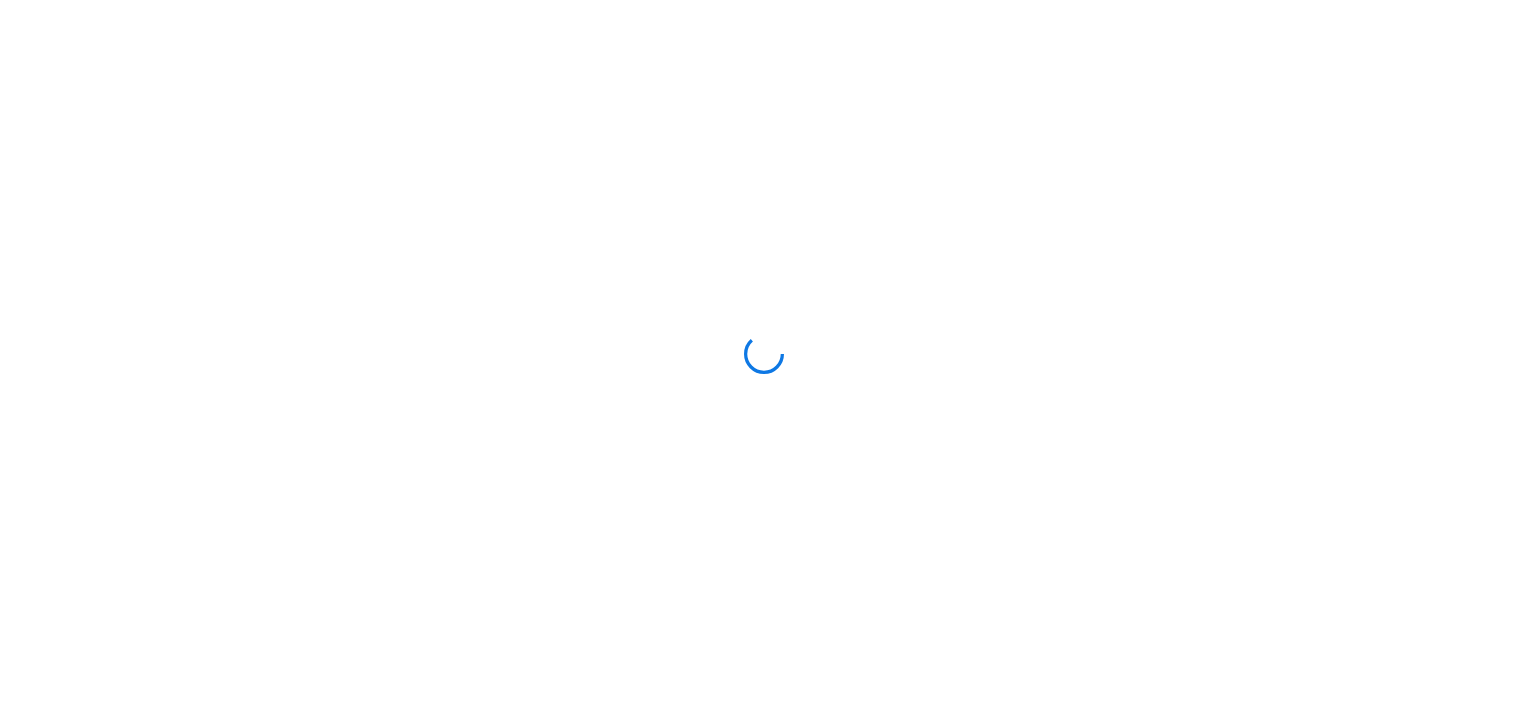 scroll, scrollTop: 0, scrollLeft: 0, axis: both 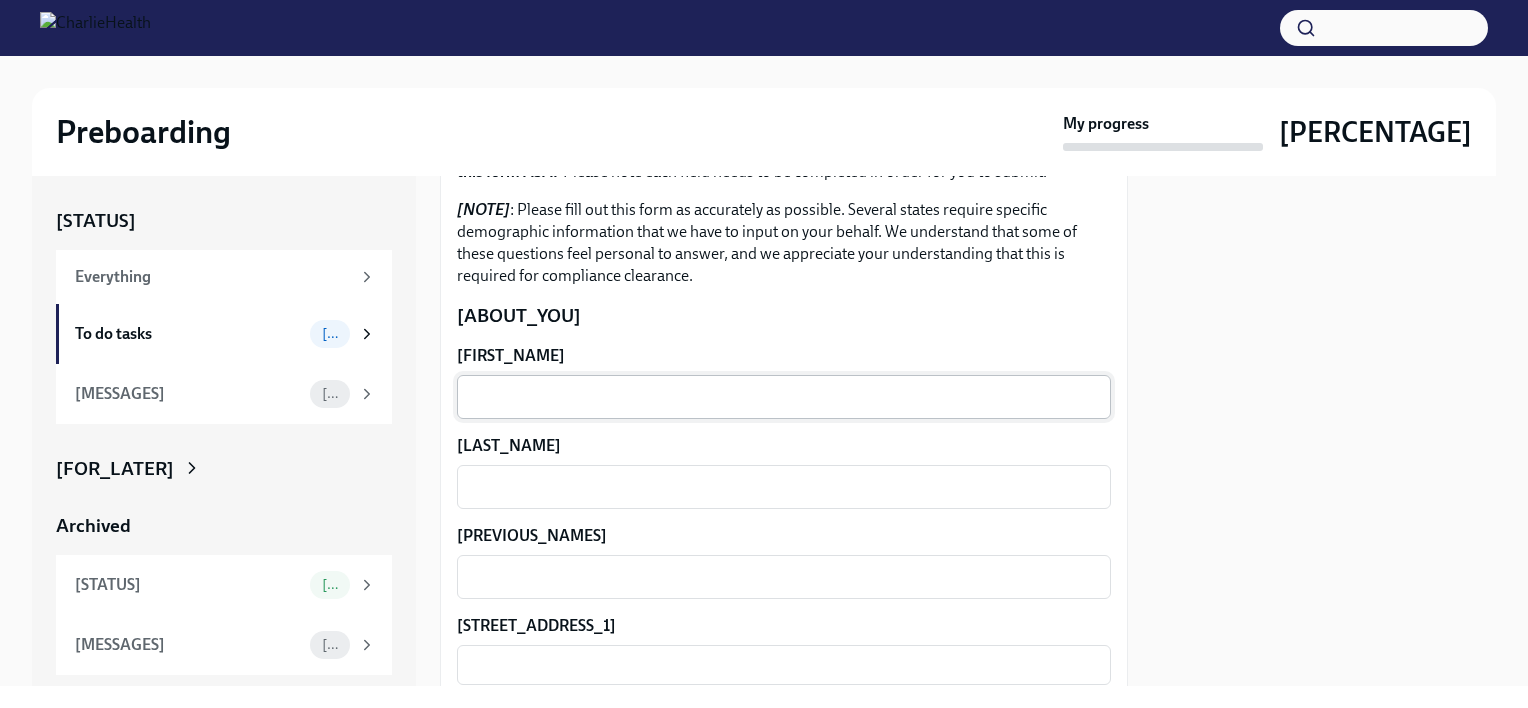 click on "[FIRST_NAME]" at bounding box center (784, 397) 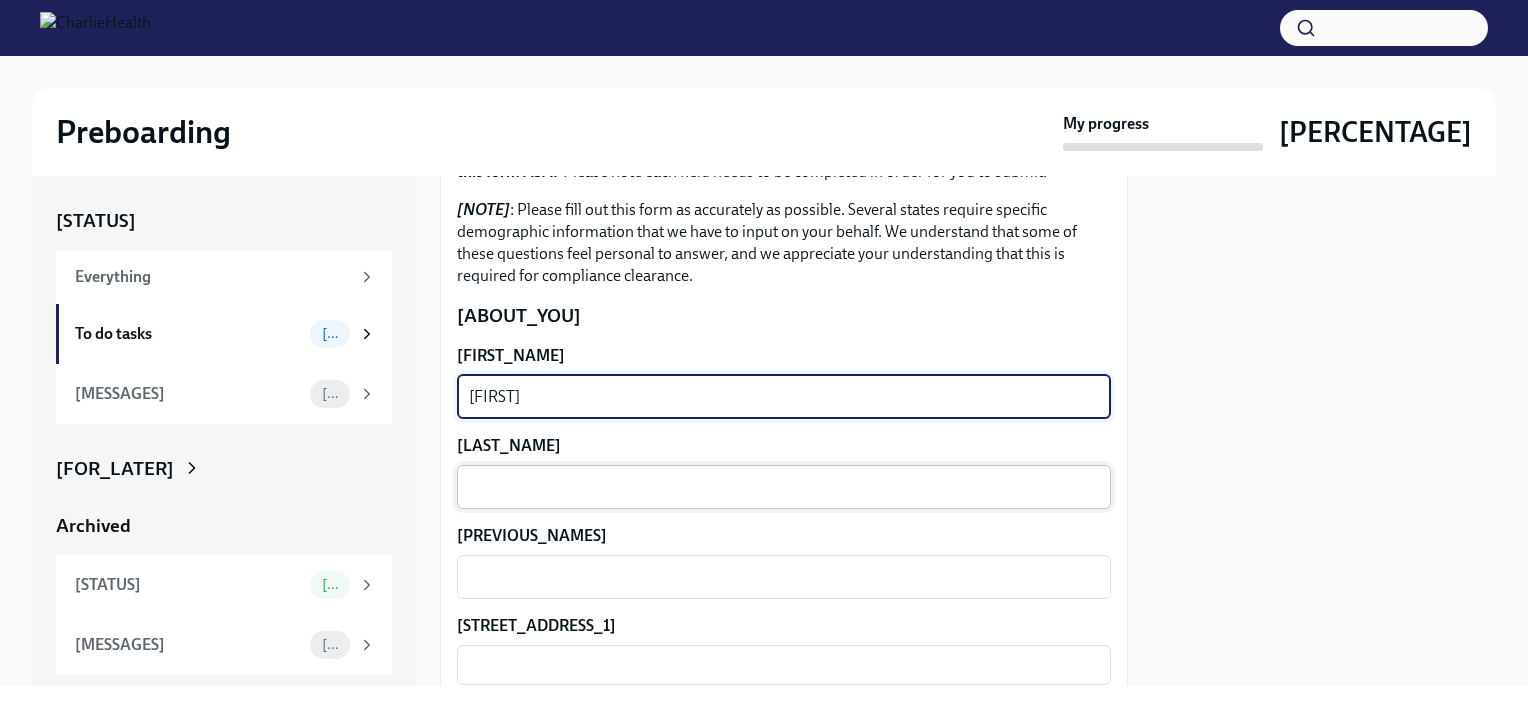 type on "[FIRST]" 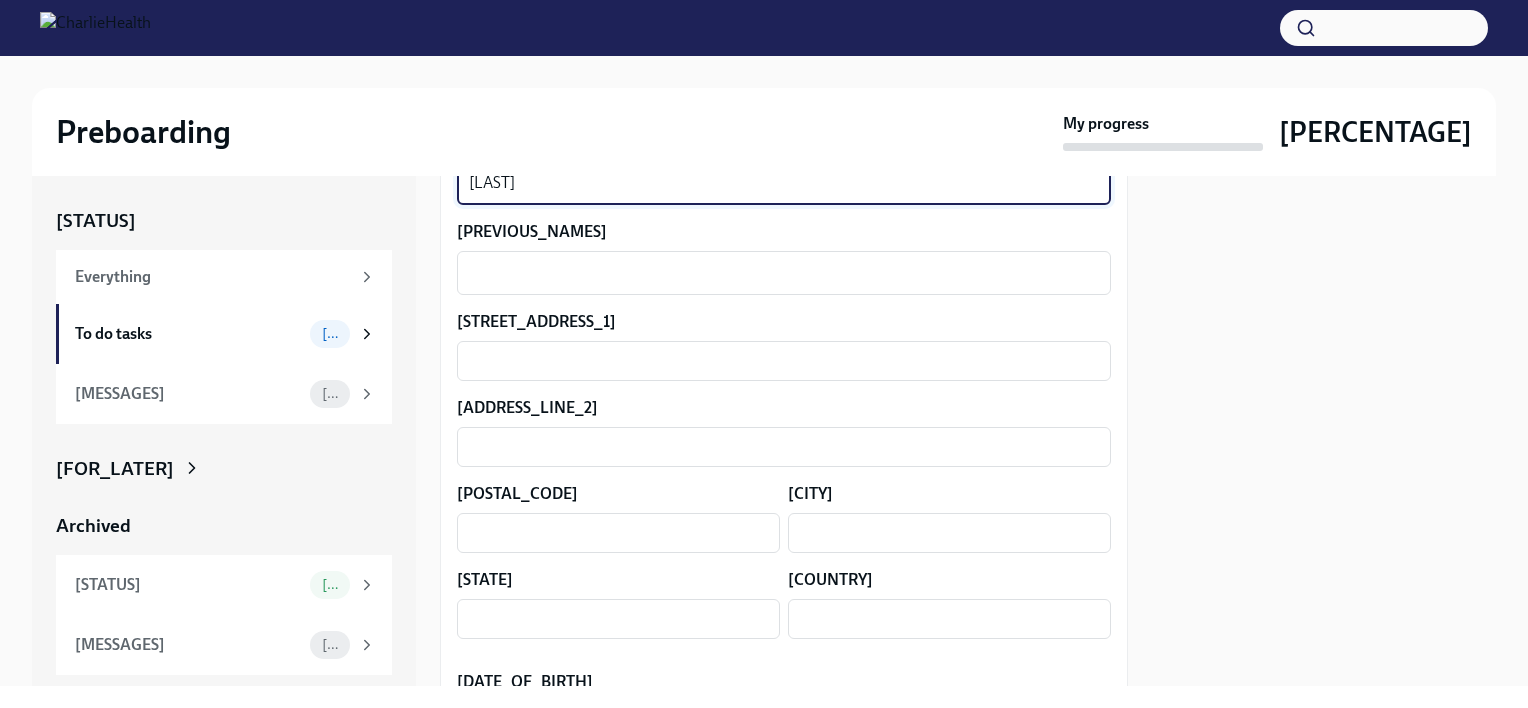 scroll, scrollTop: 472, scrollLeft: 0, axis: vertical 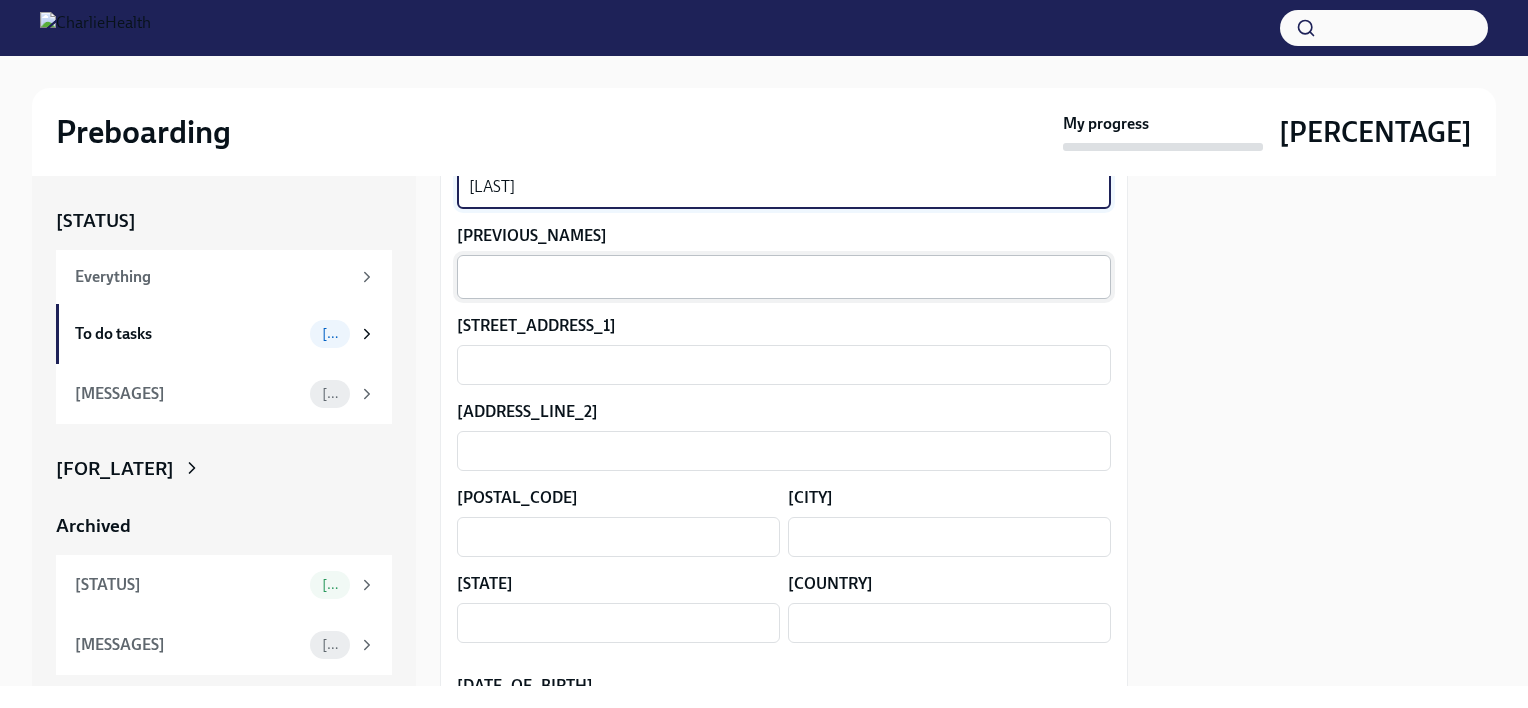type on "[LAST]" 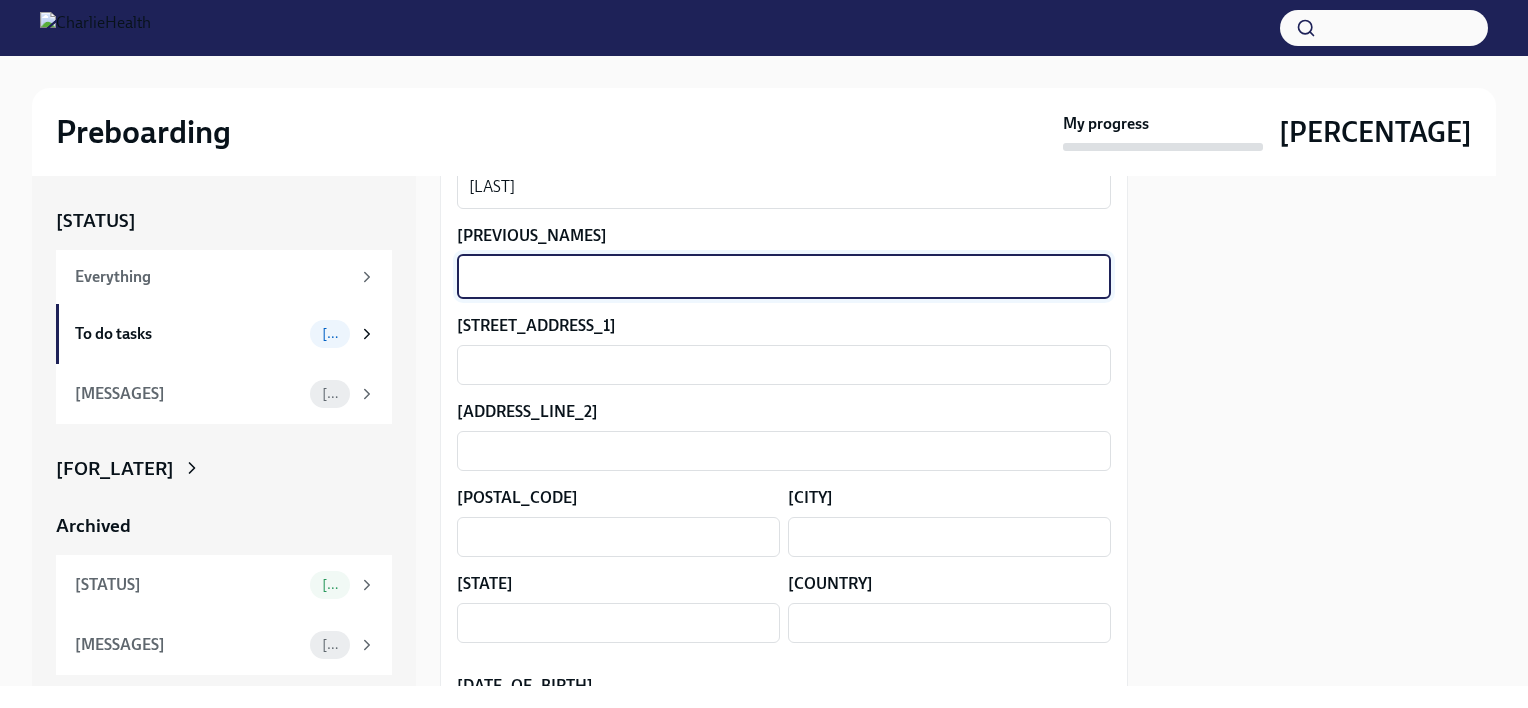 click on "[PREVIOUS_NAMES]" at bounding box center (784, 277) 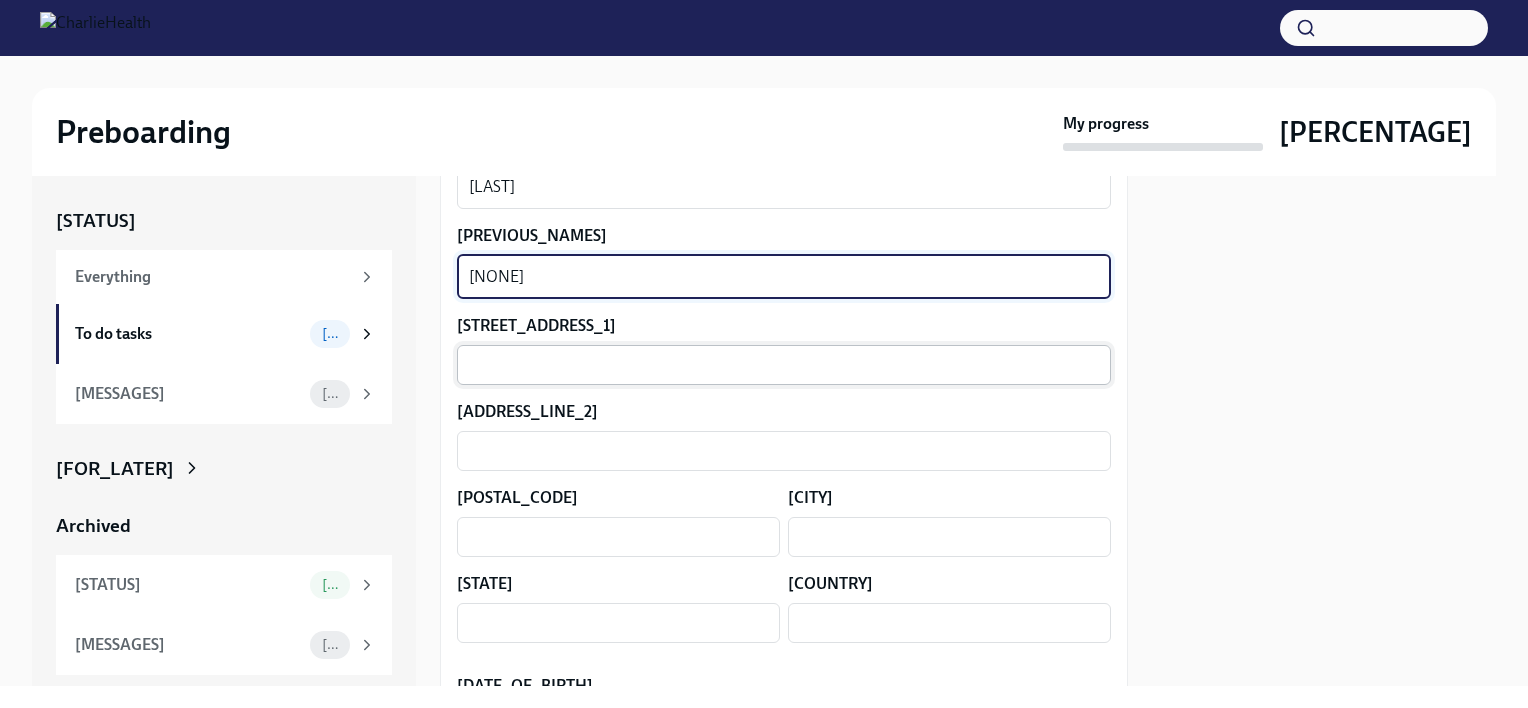 type on "[NONE]" 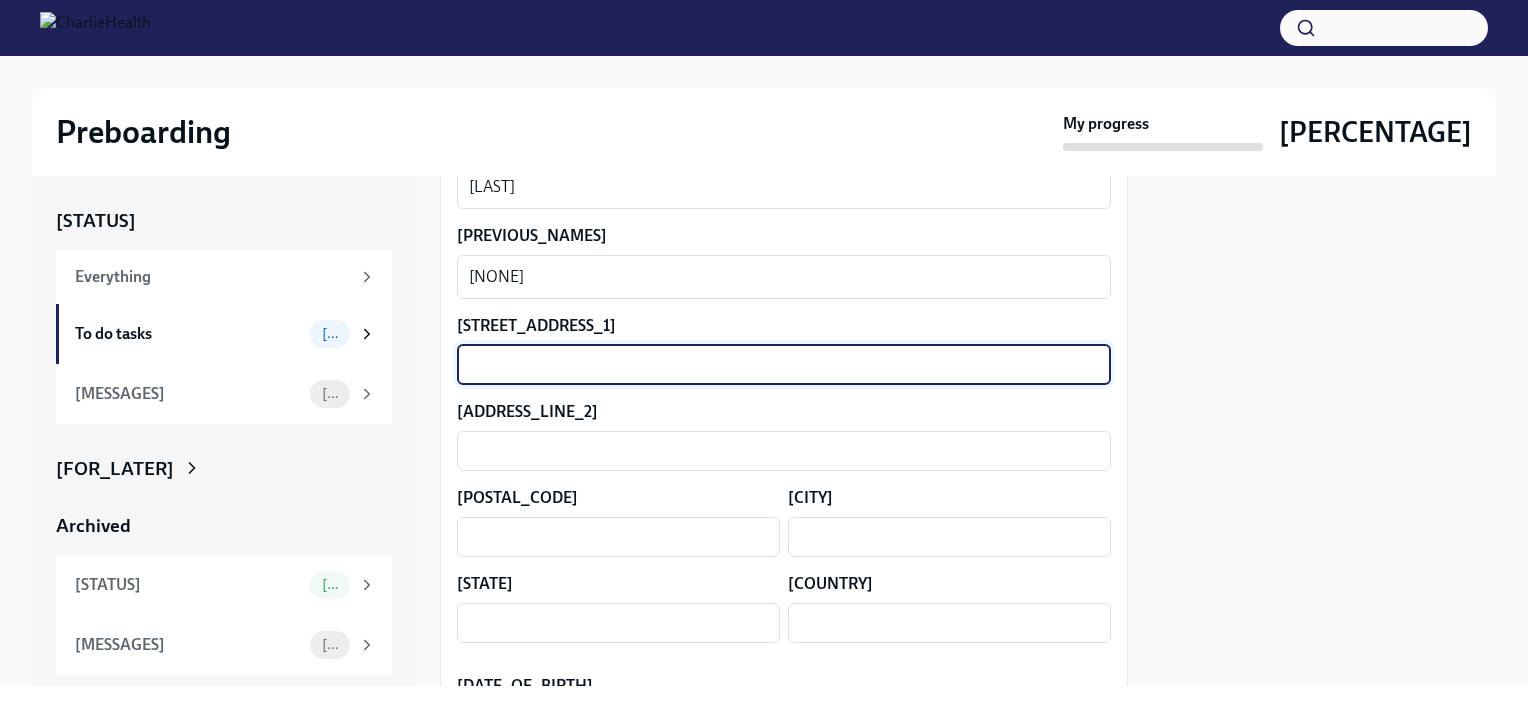 click at bounding box center [784, 365] 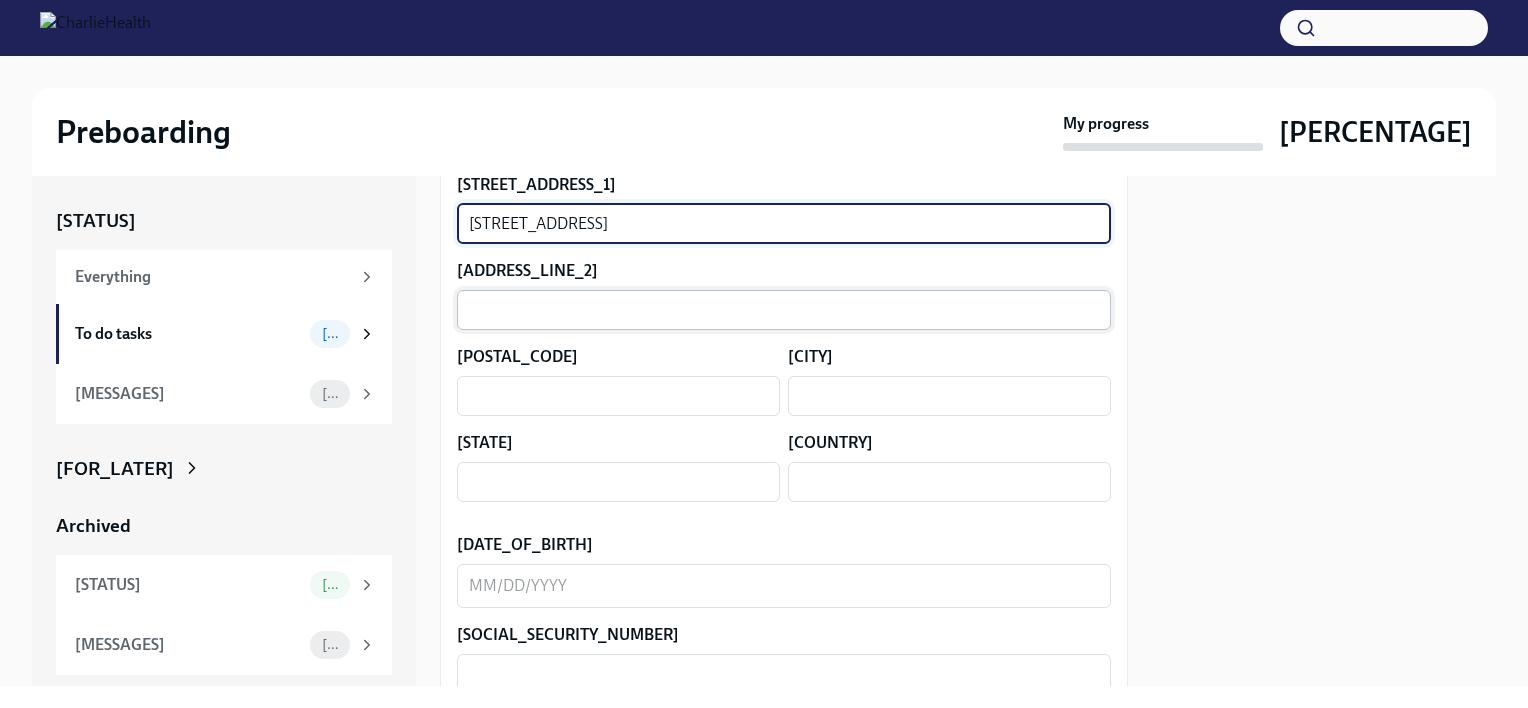 scroll, scrollTop: 659, scrollLeft: 0, axis: vertical 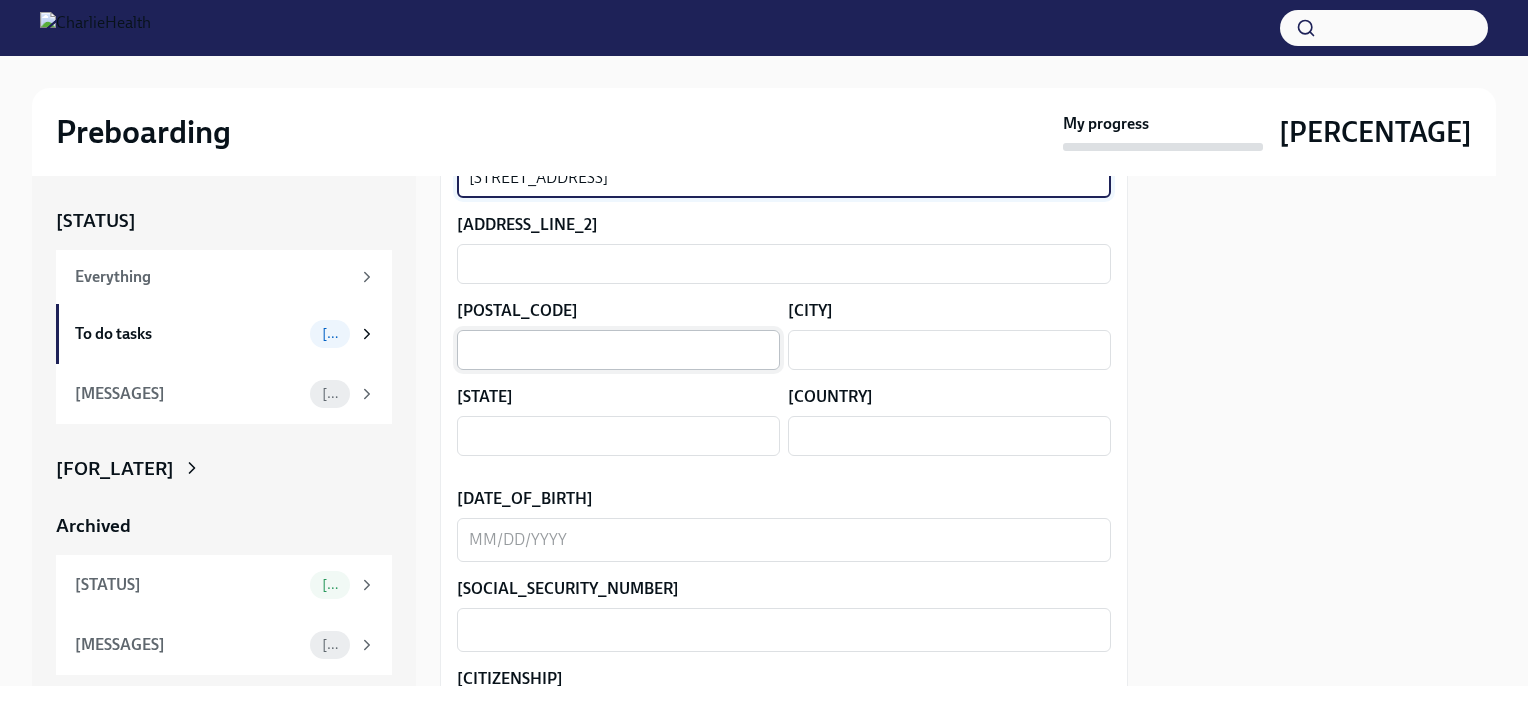 type on "[STREET_ADDRESS]" 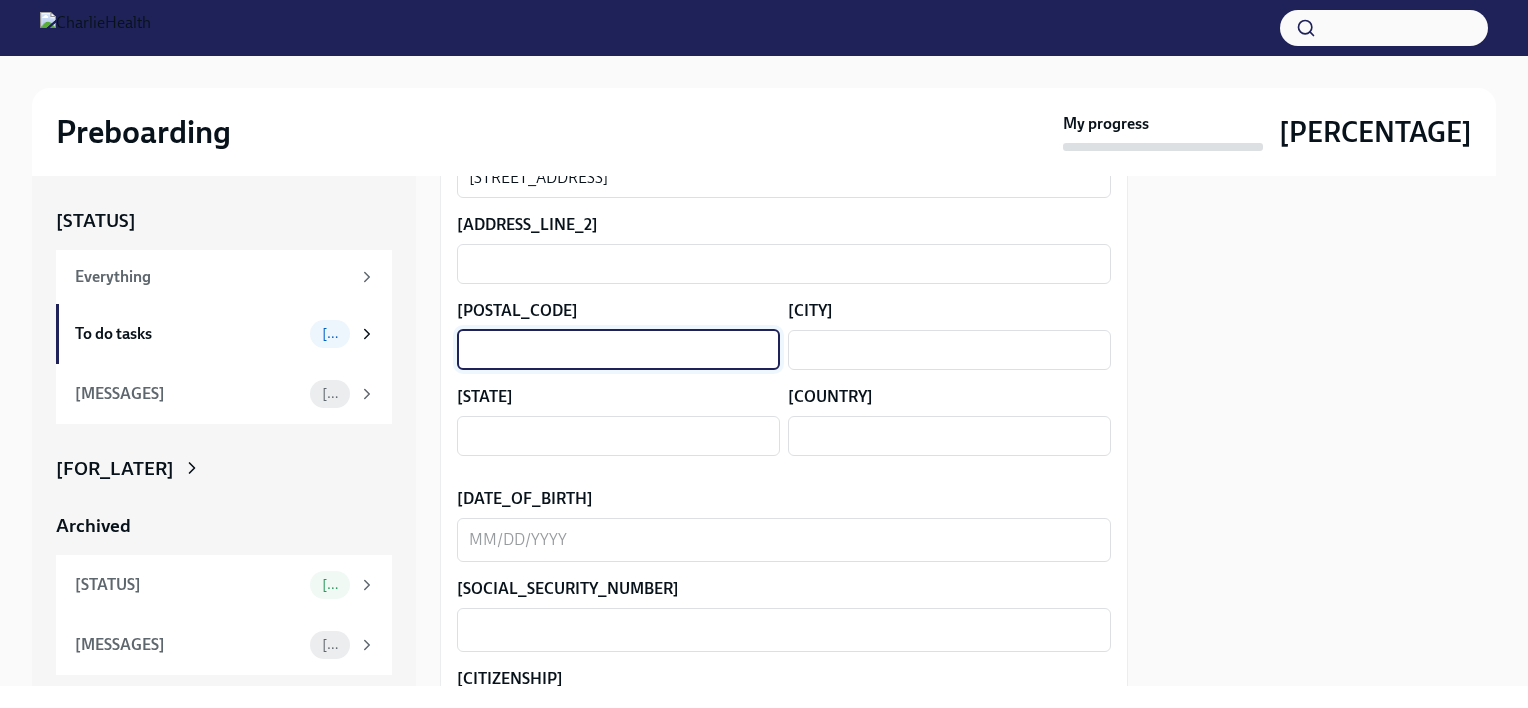 click at bounding box center (618, 350) 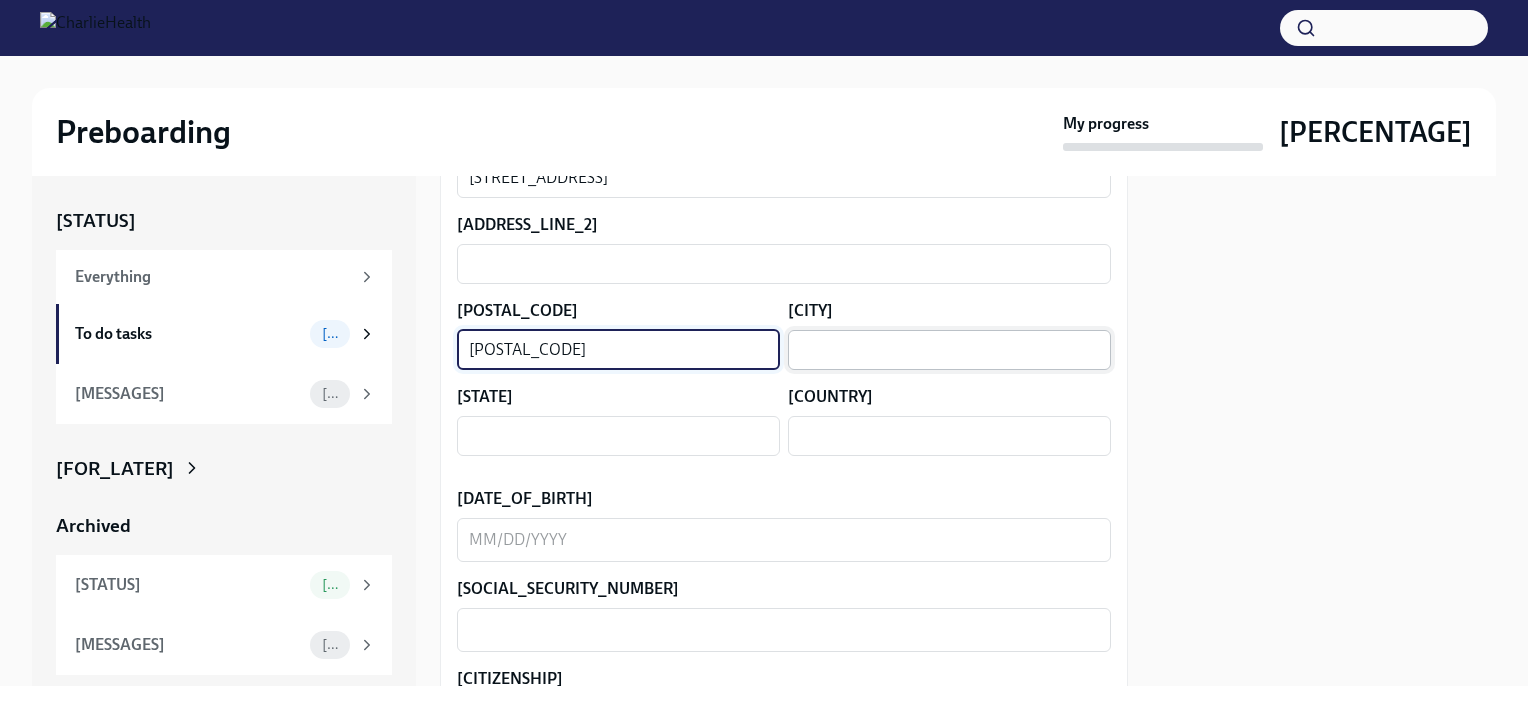 type on "[POSTAL_CODE]" 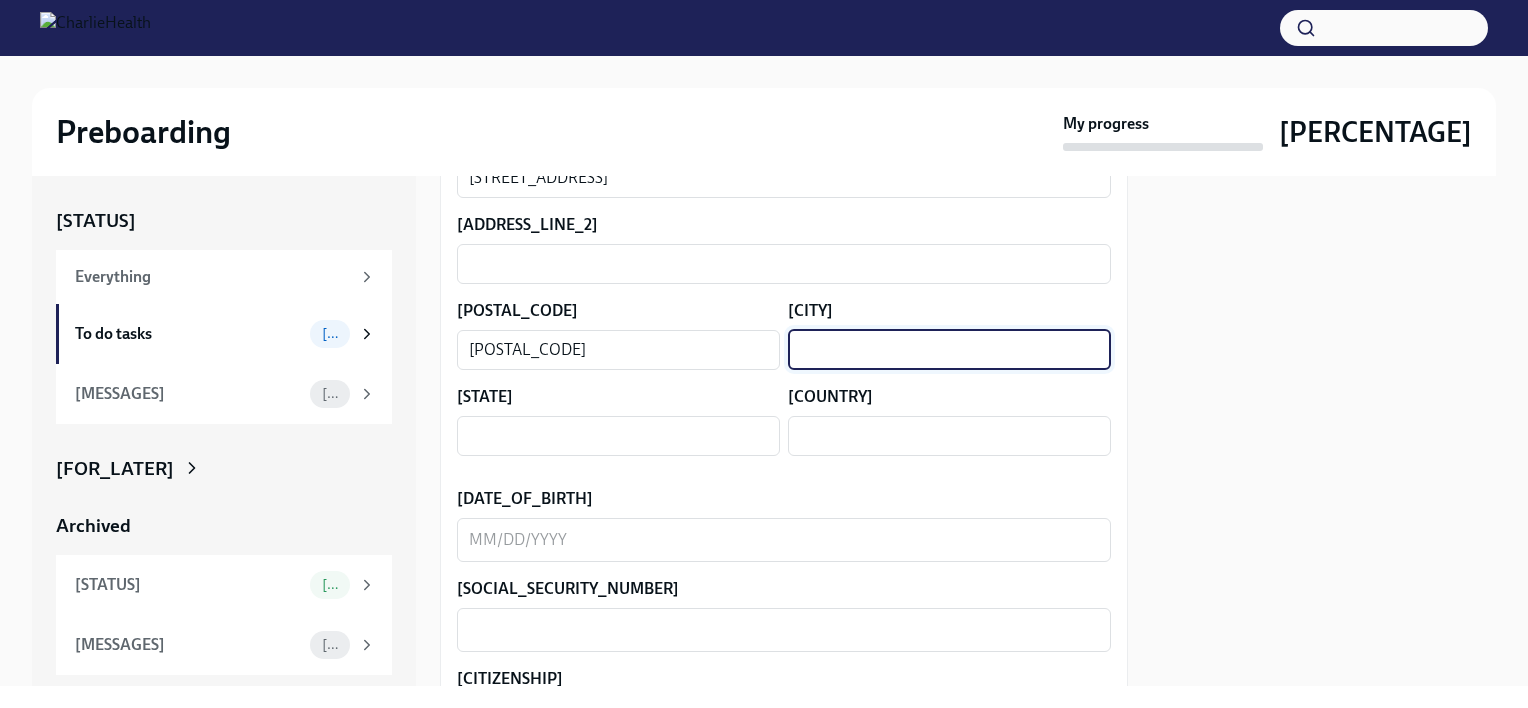 click at bounding box center [949, 350] 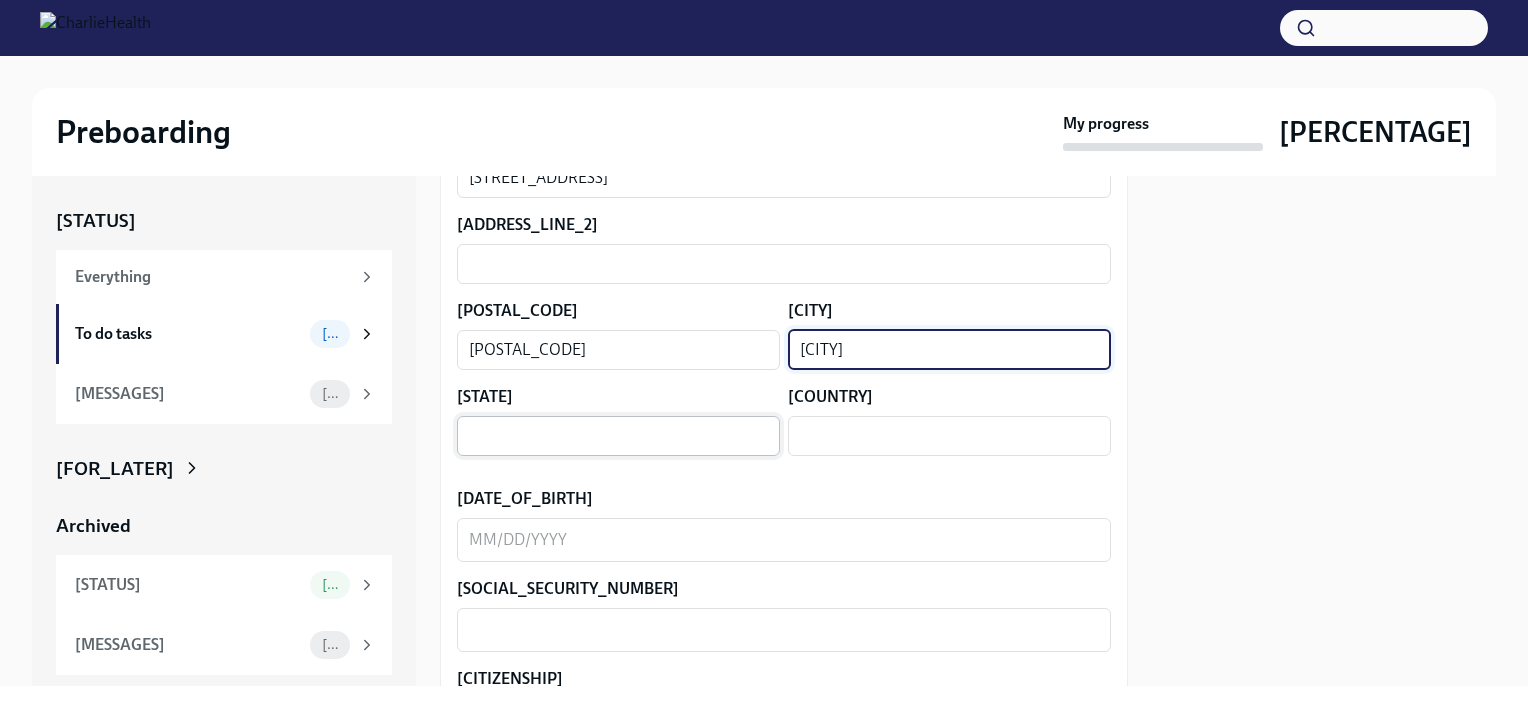 type on "[CITY]" 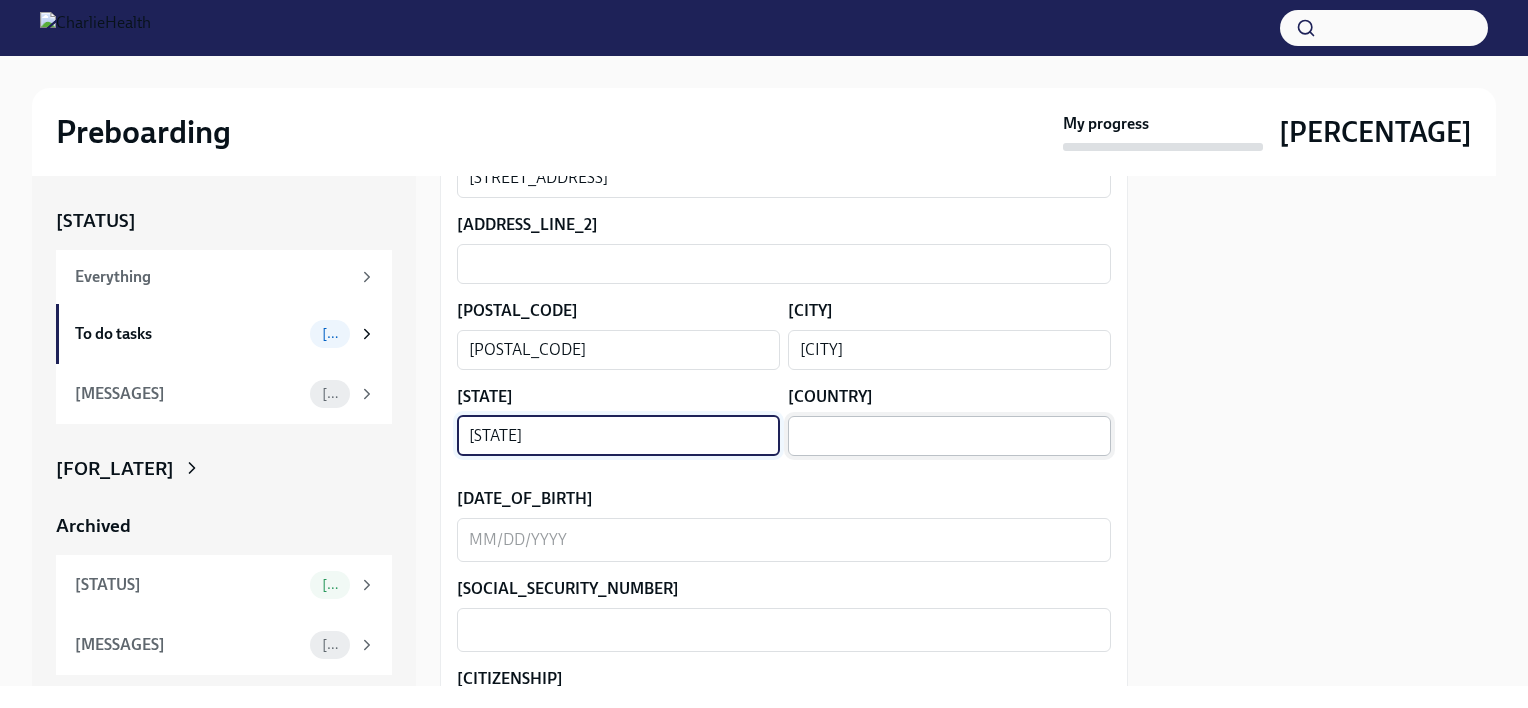 type on "[STATE]" 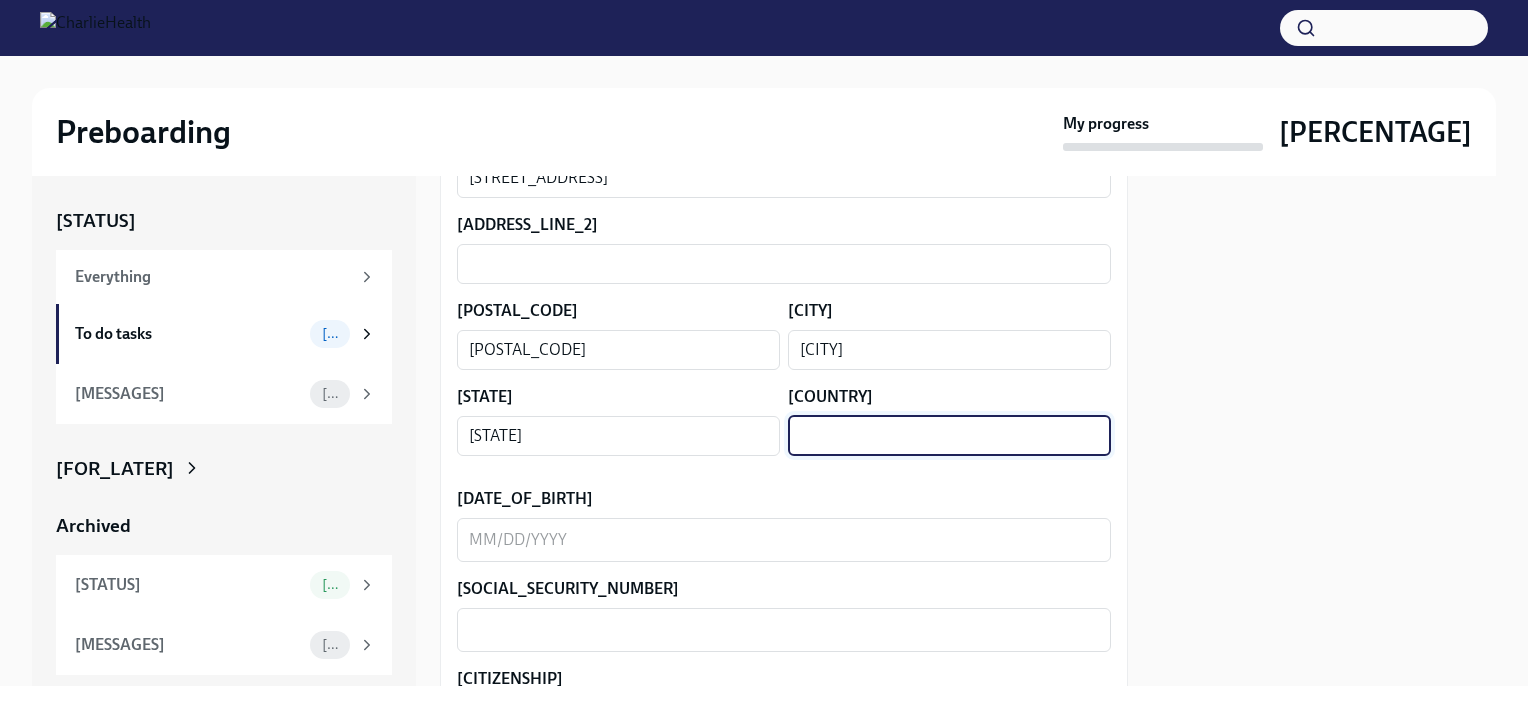 click at bounding box center [949, 436] 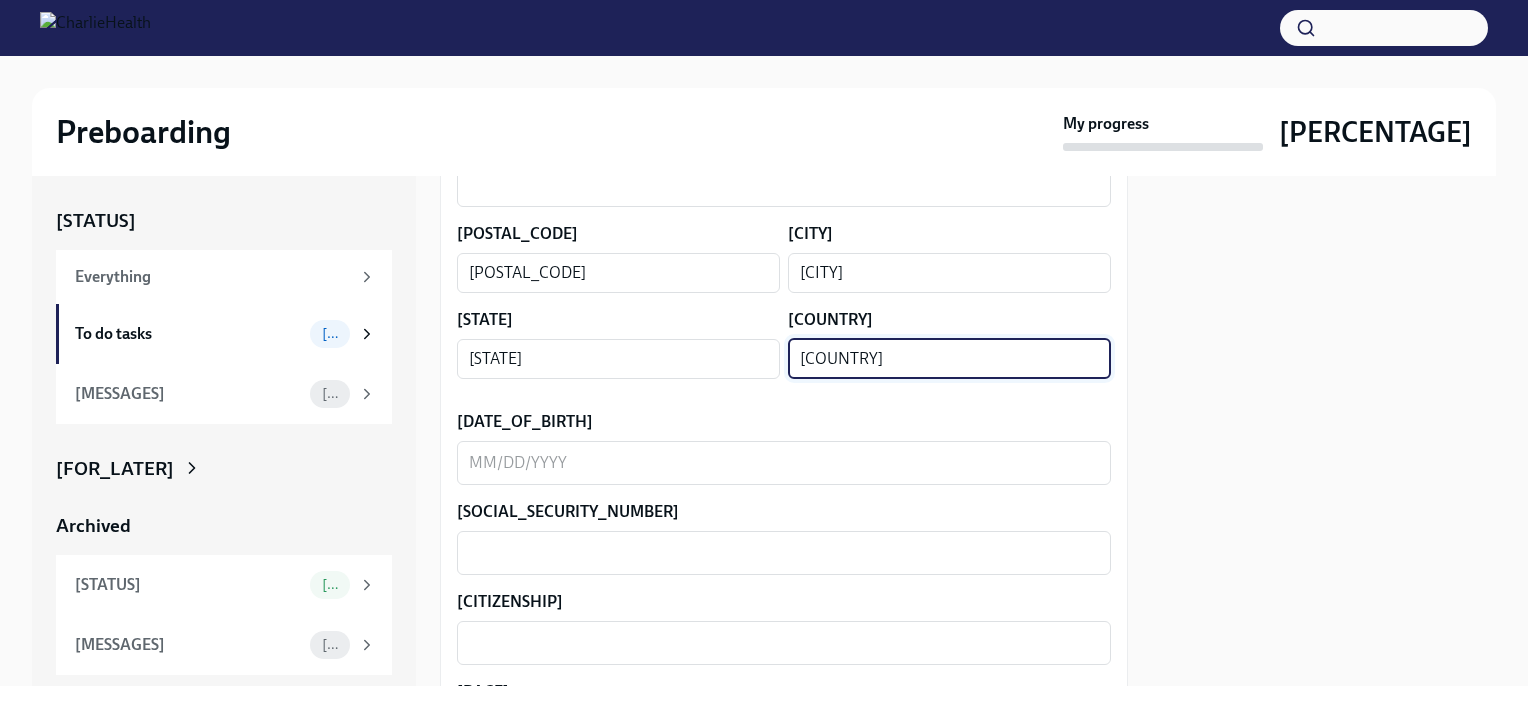 scroll, scrollTop: 739, scrollLeft: 0, axis: vertical 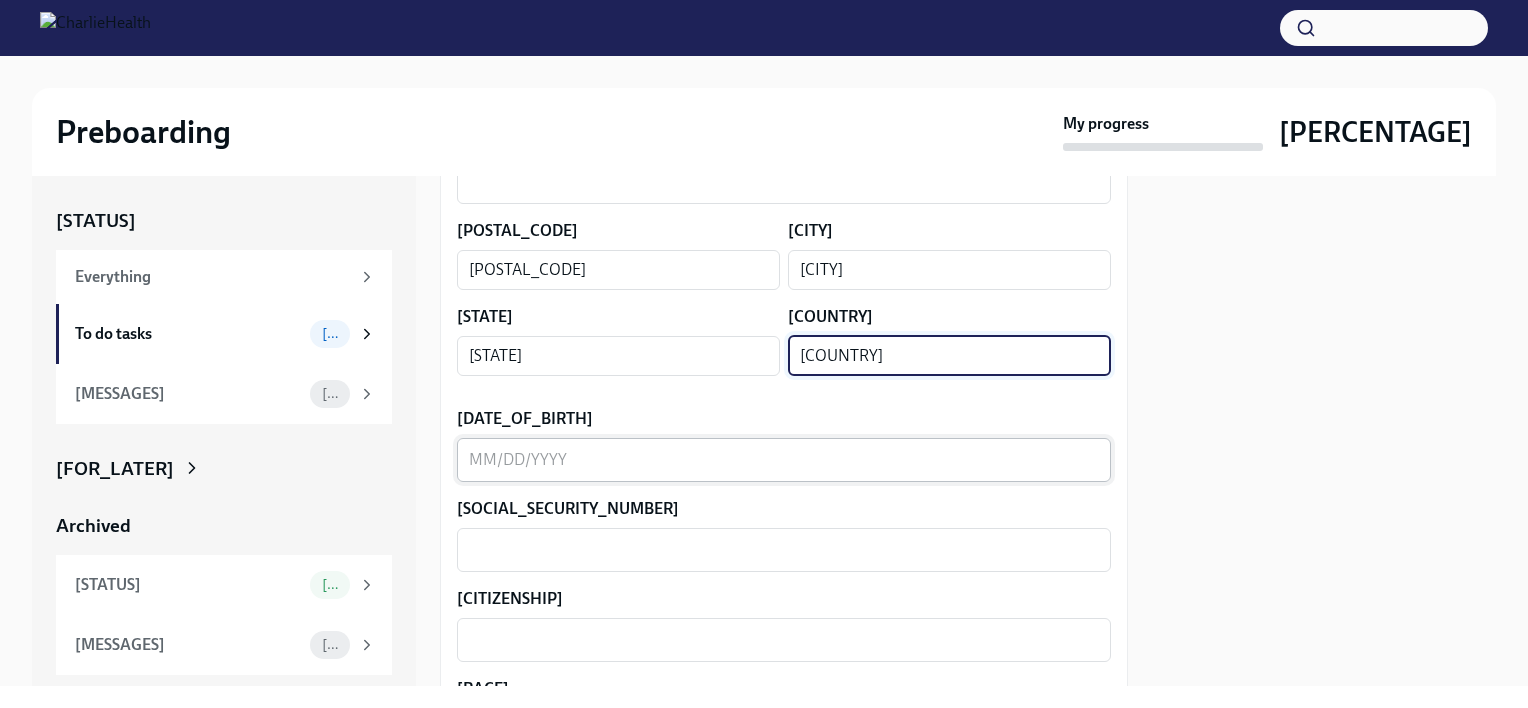 type on "[COUNTRY]" 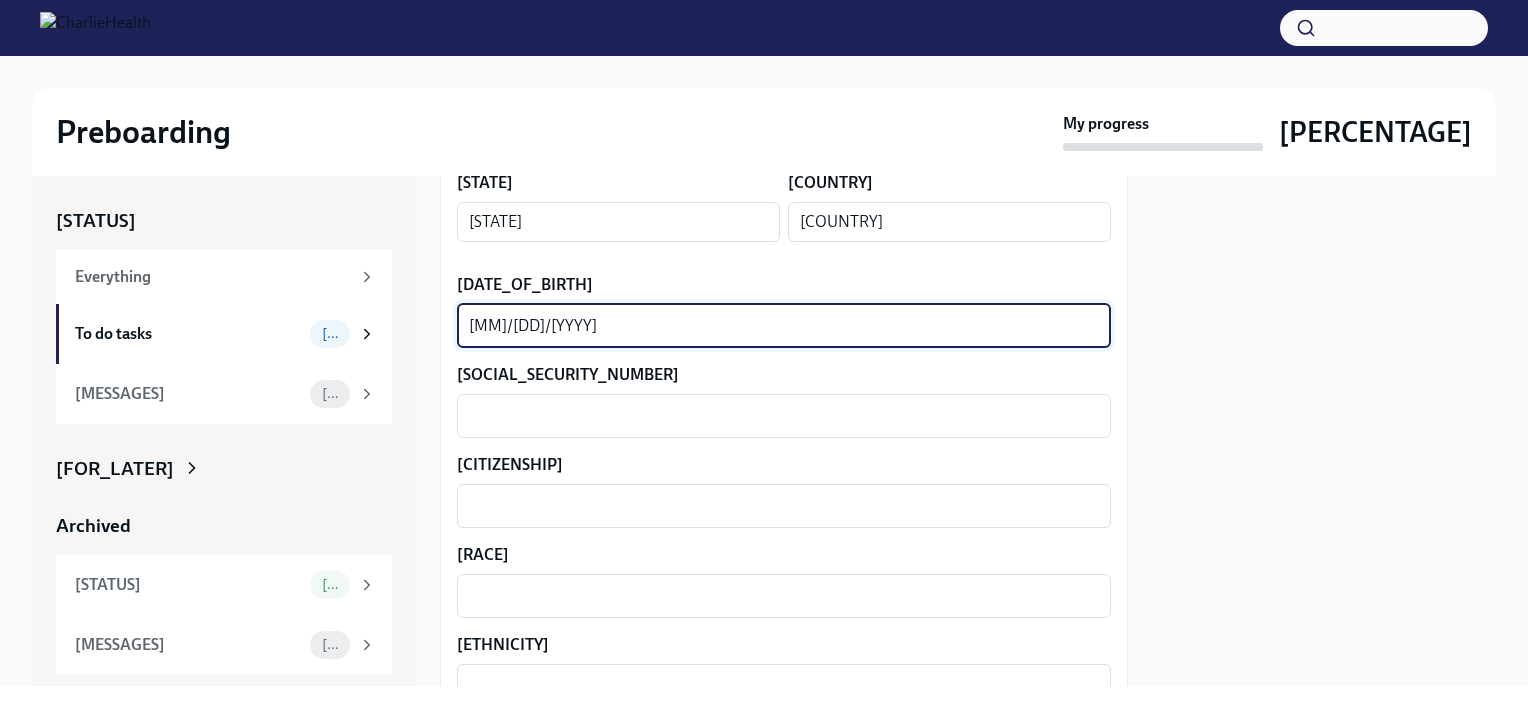 scroll, scrollTop: 875, scrollLeft: 0, axis: vertical 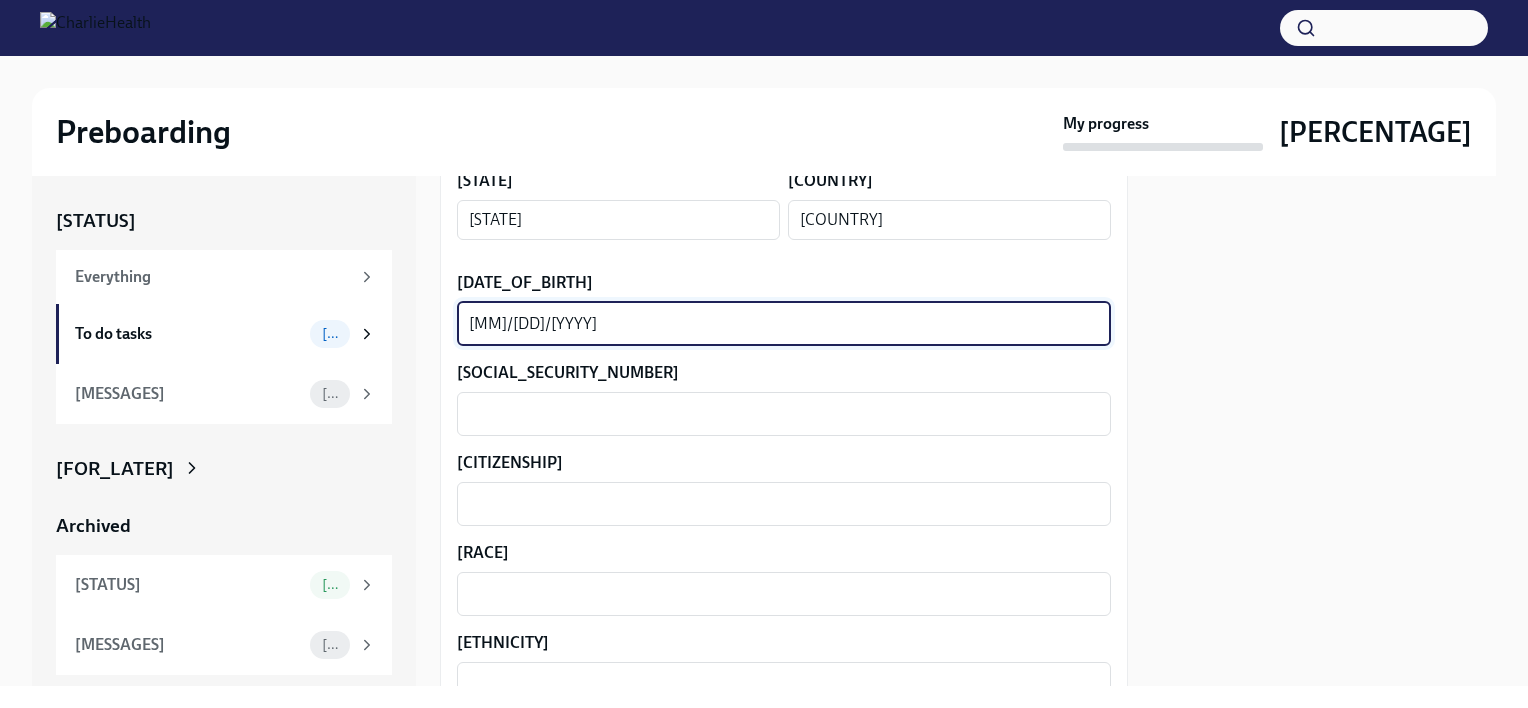 click on "[MM]/[DD]/[YYYY]" at bounding box center (784, 324) 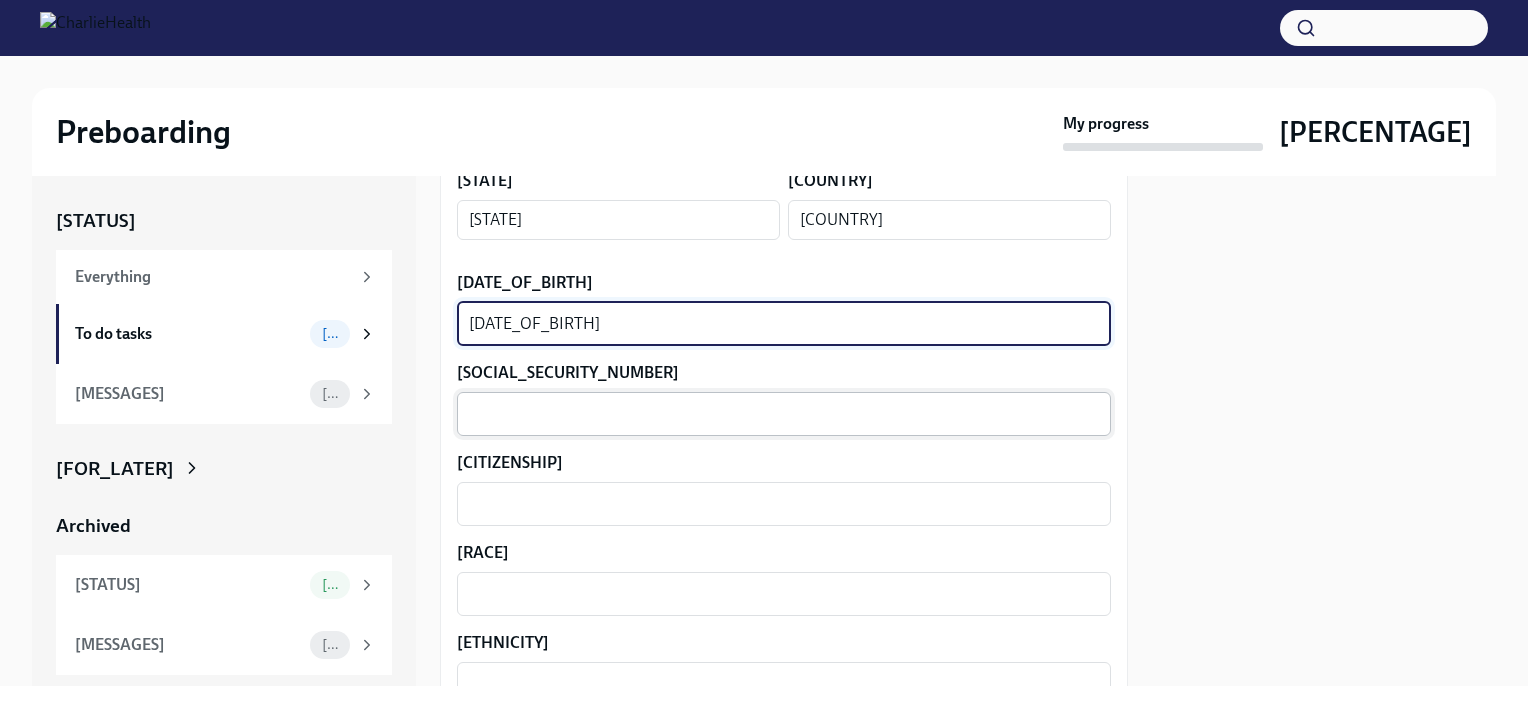 type on "[DATE_OF_BIRTH]" 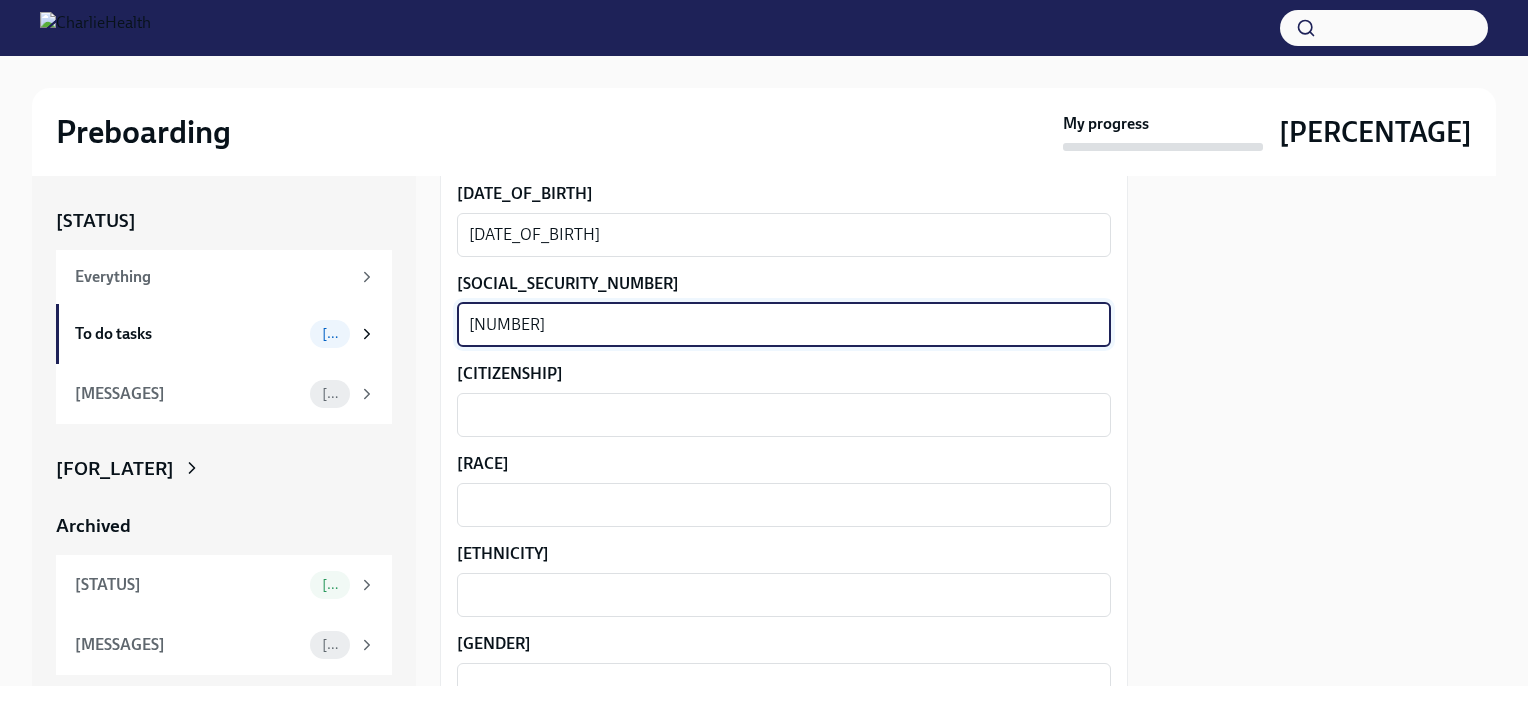 scroll, scrollTop: 963, scrollLeft: 0, axis: vertical 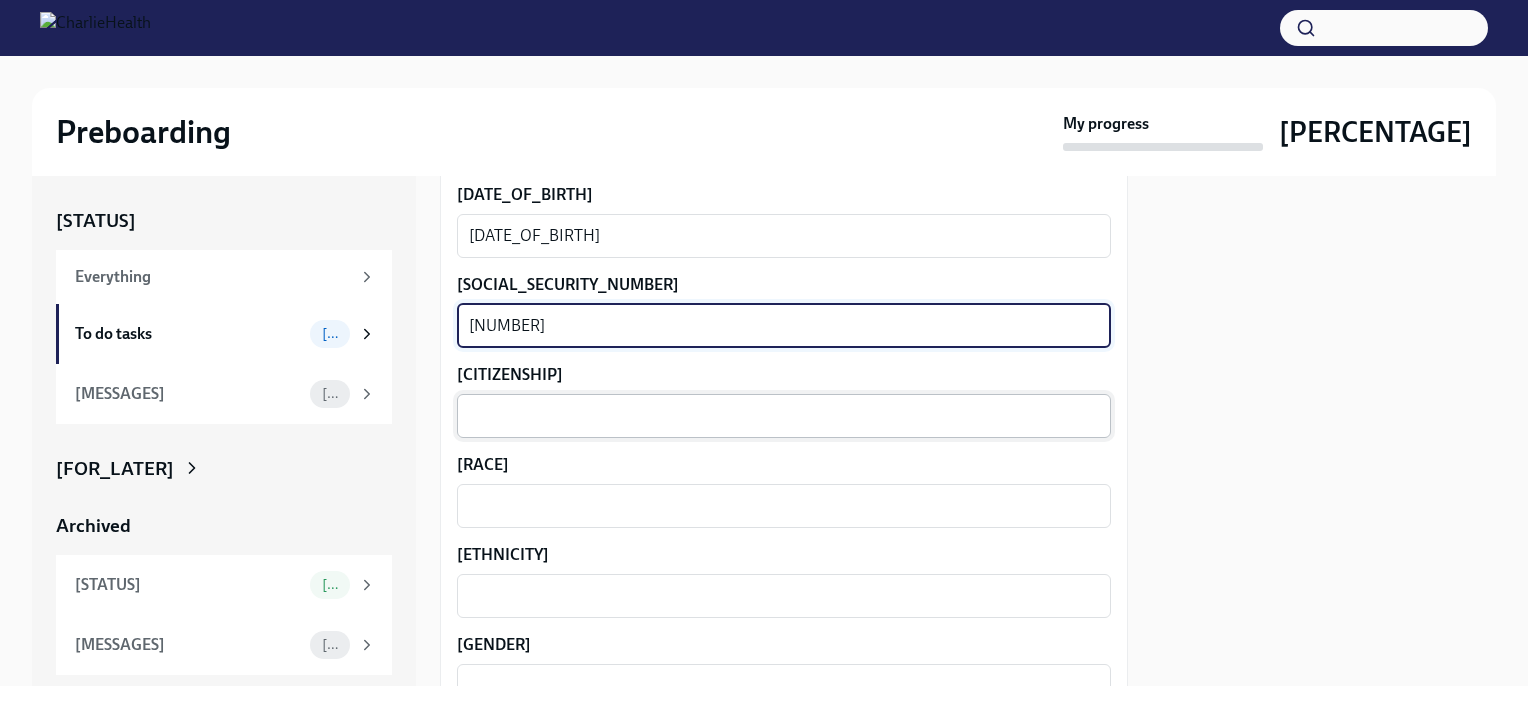type on "[NUMBER]" 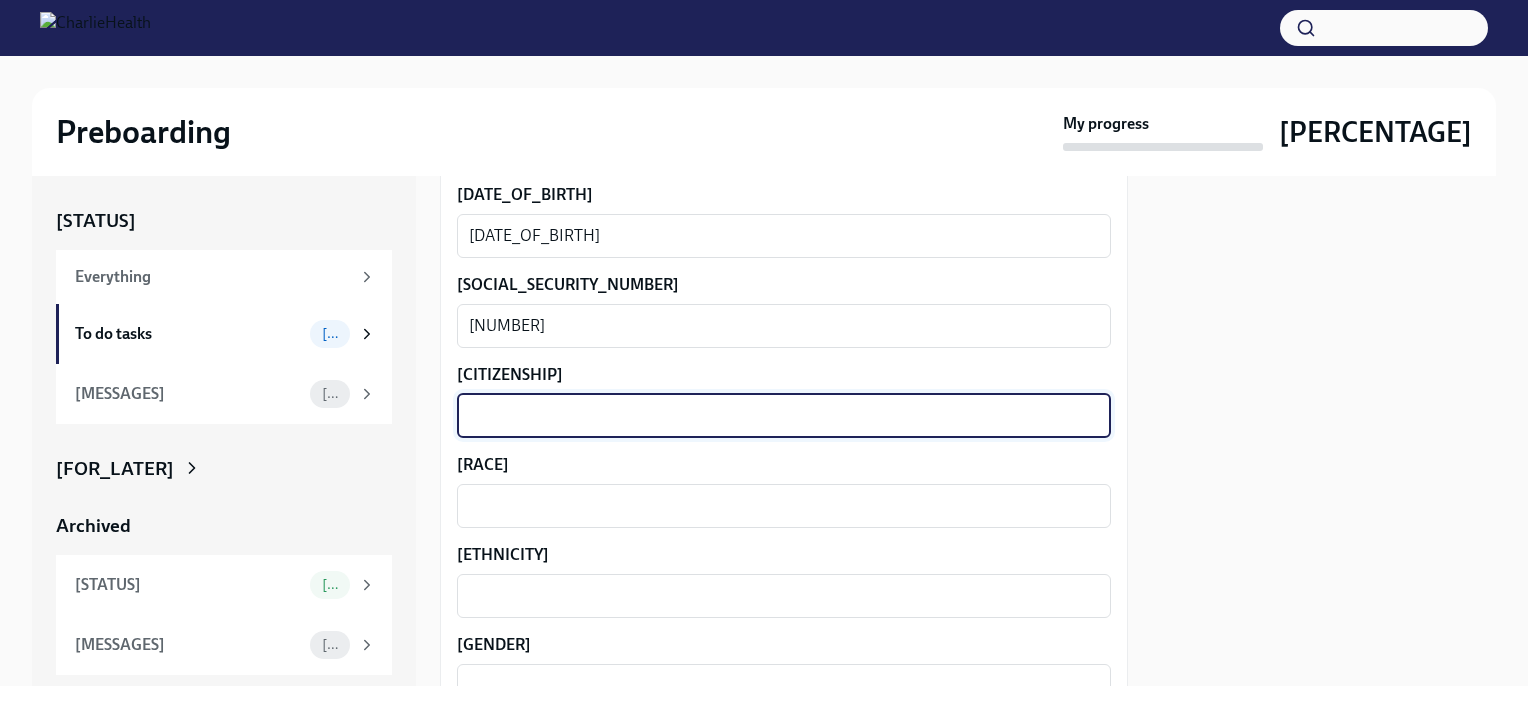 click on "[CITIZENSHIP]" at bounding box center [784, 416] 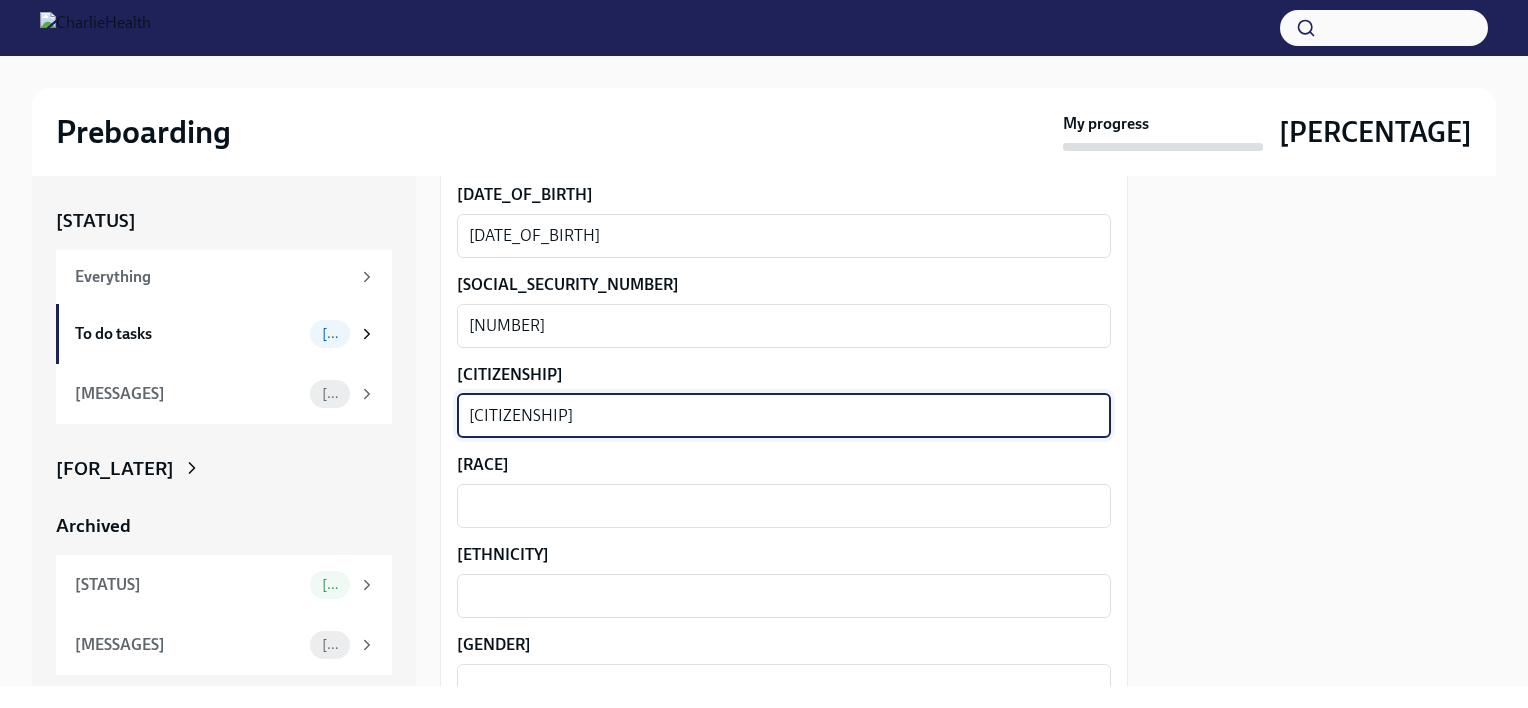 click on "[CITIZENSHIP]" at bounding box center (784, 416) 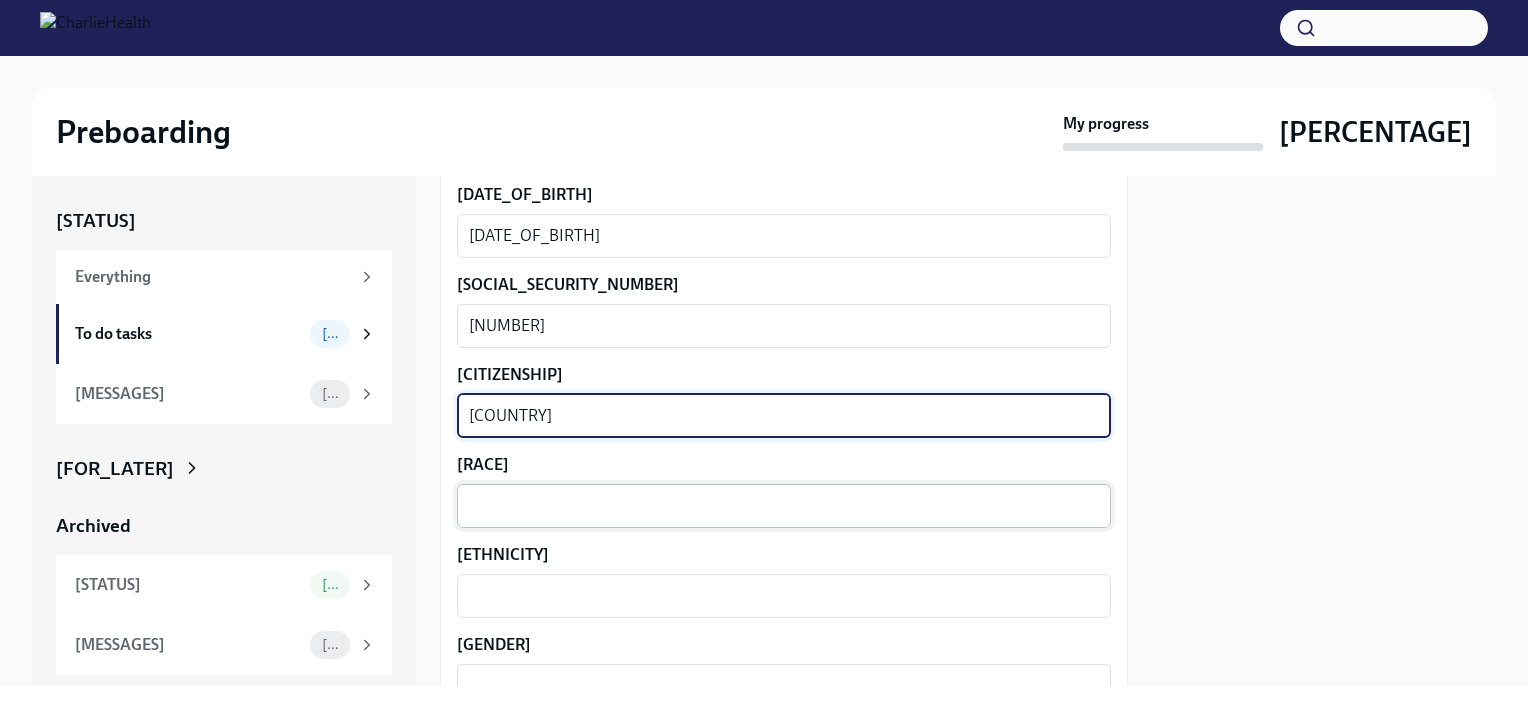 type on "[COUNTRY]" 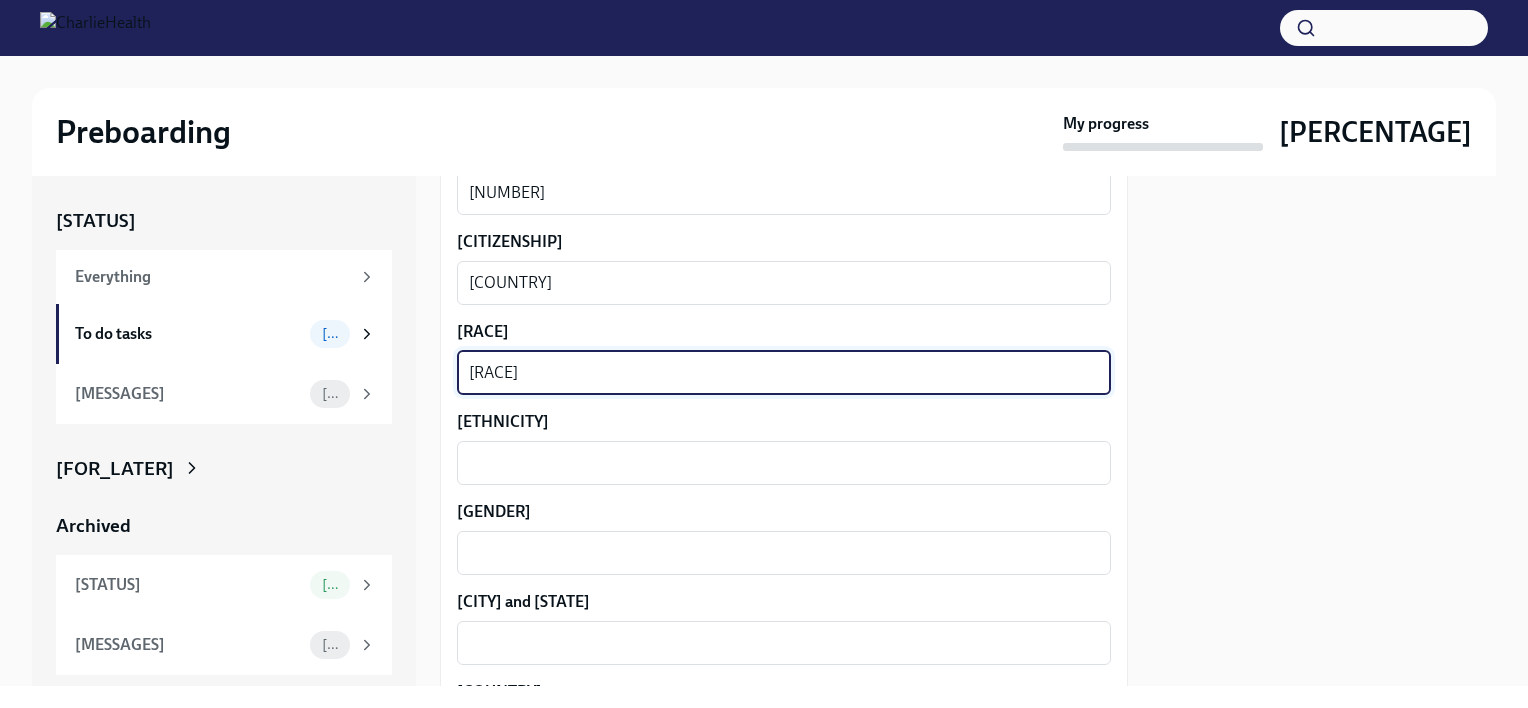 scroll, scrollTop: 1108, scrollLeft: 0, axis: vertical 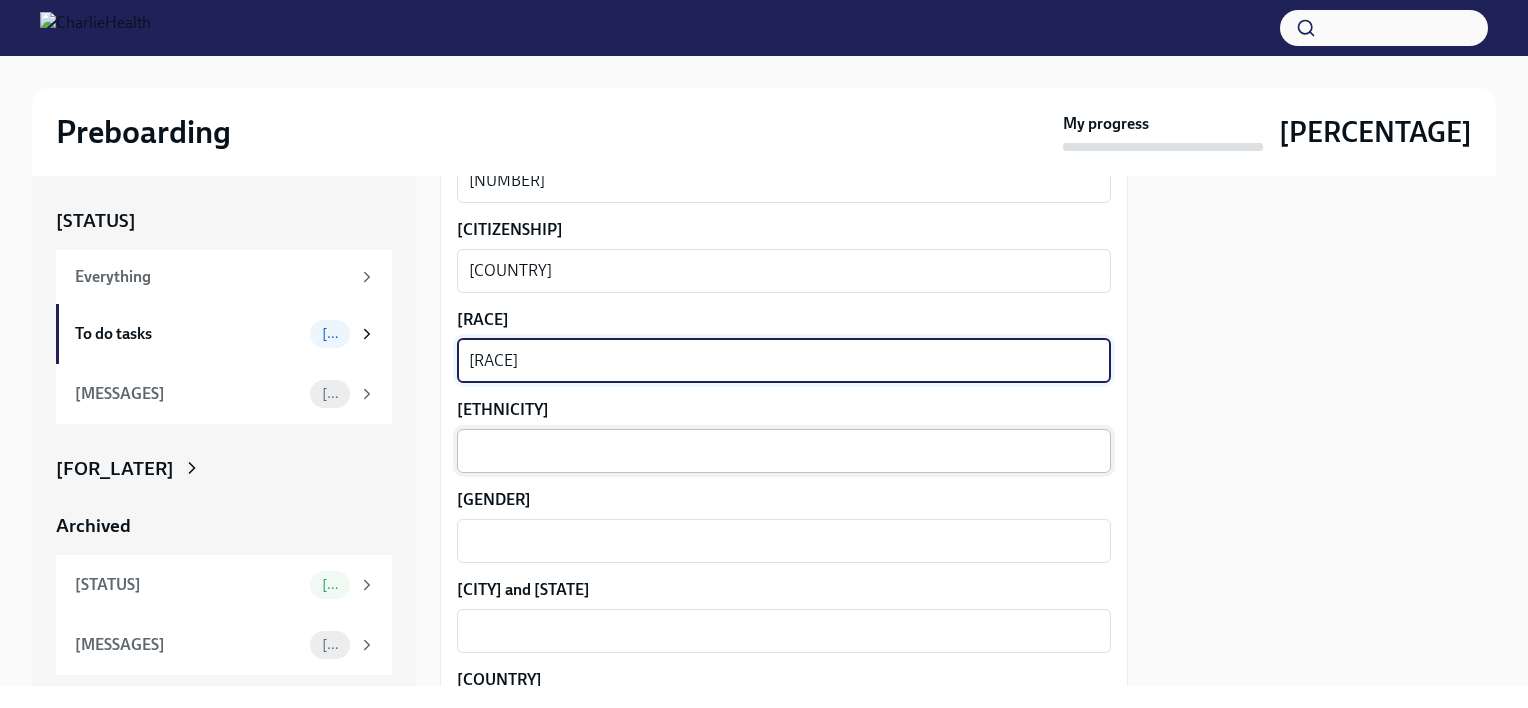 type on "[RACE]" 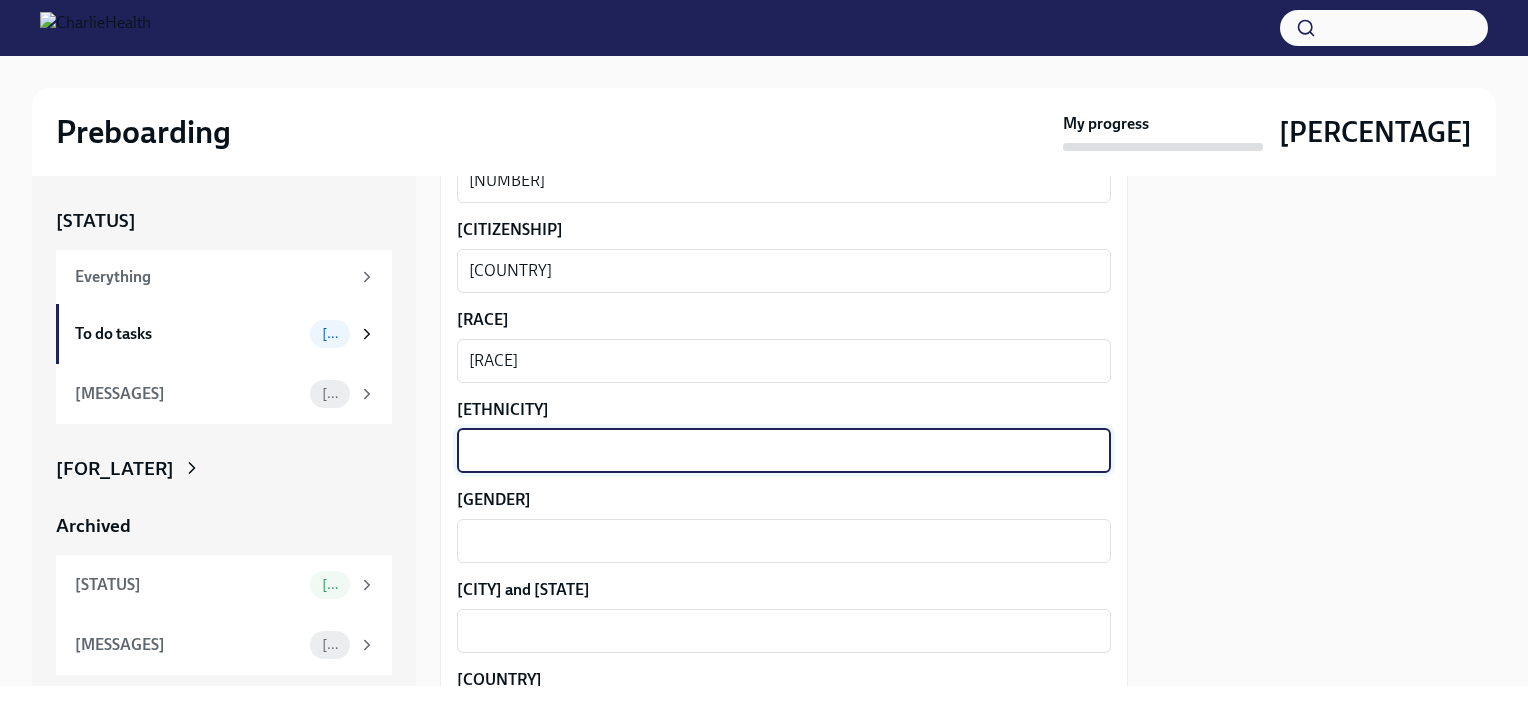 click on "[ETHNICITY]" at bounding box center (784, 451) 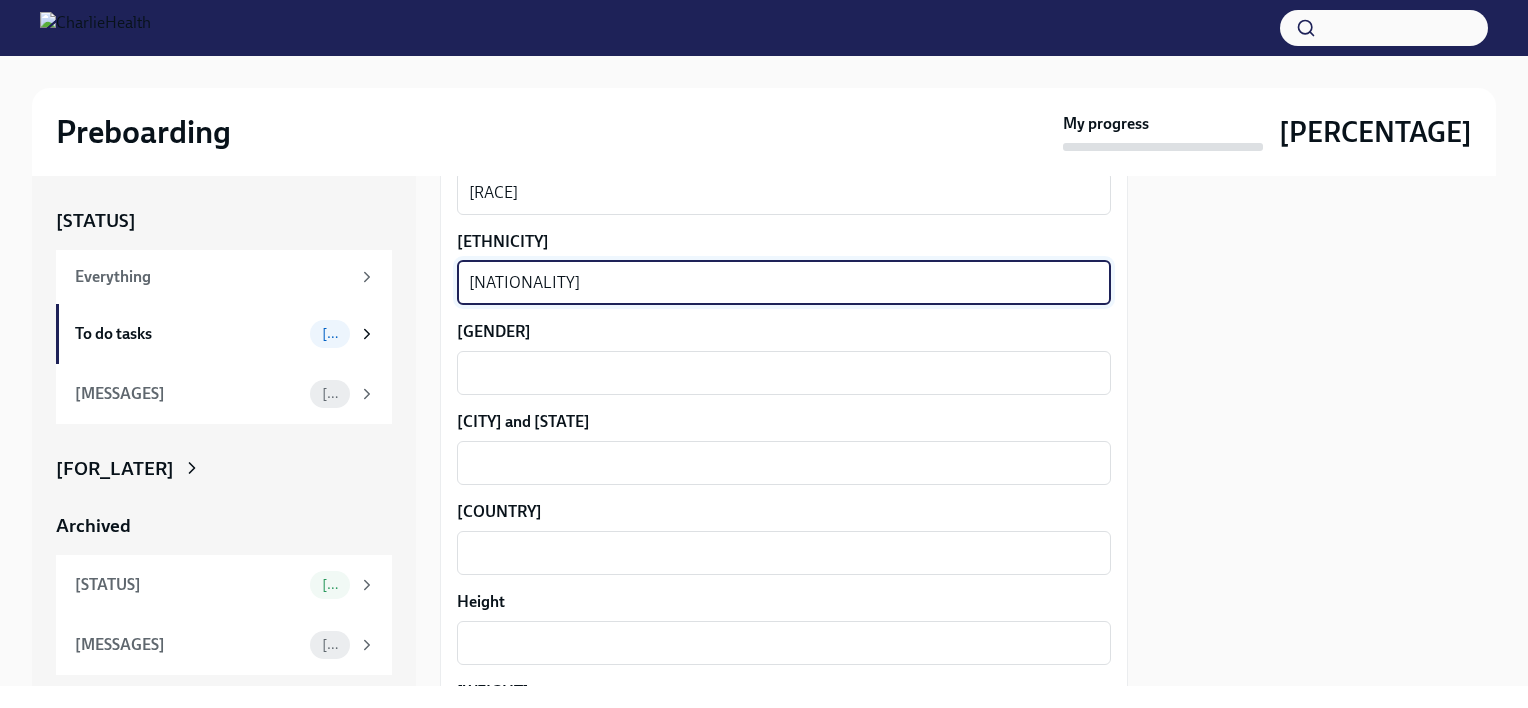 scroll, scrollTop: 1293, scrollLeft: 0, axis: vertical 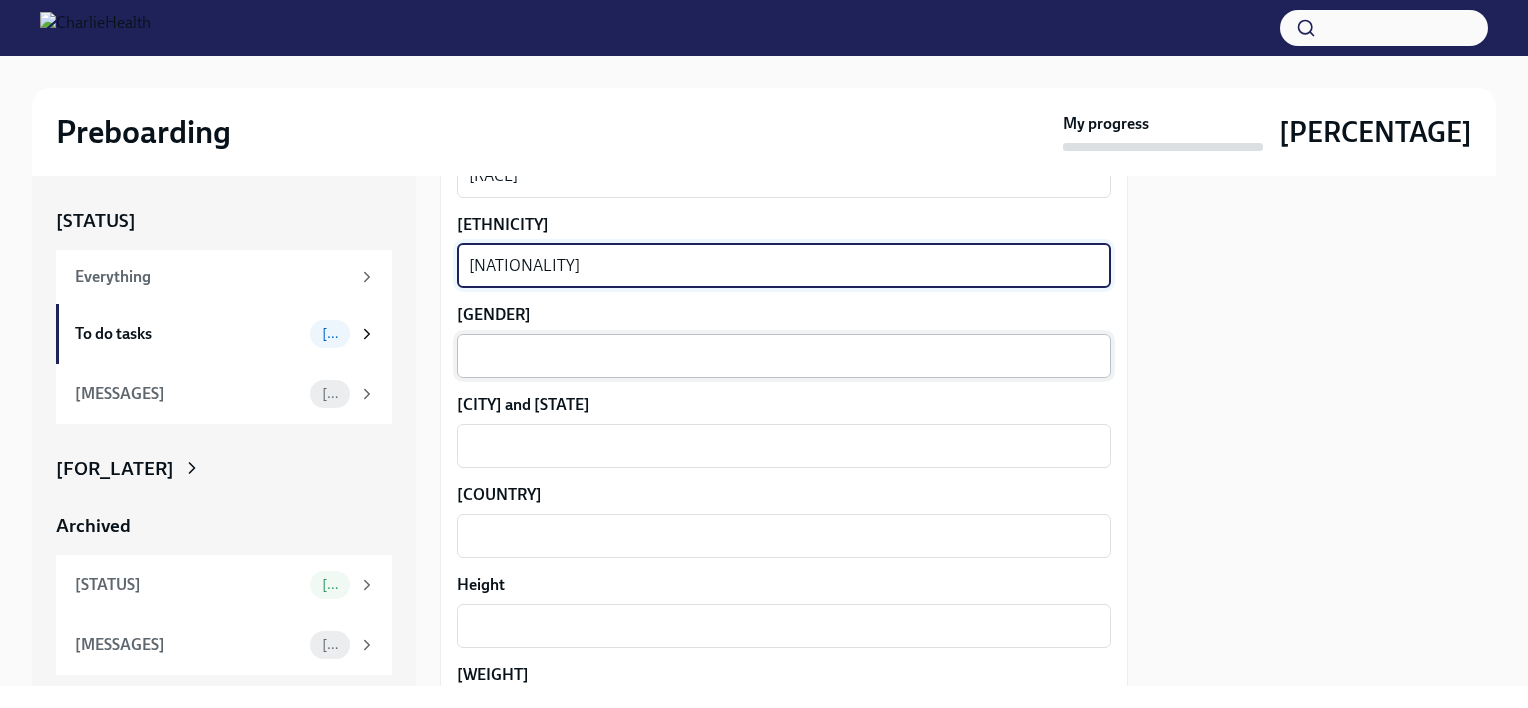 type on "[NATIONALITY]" 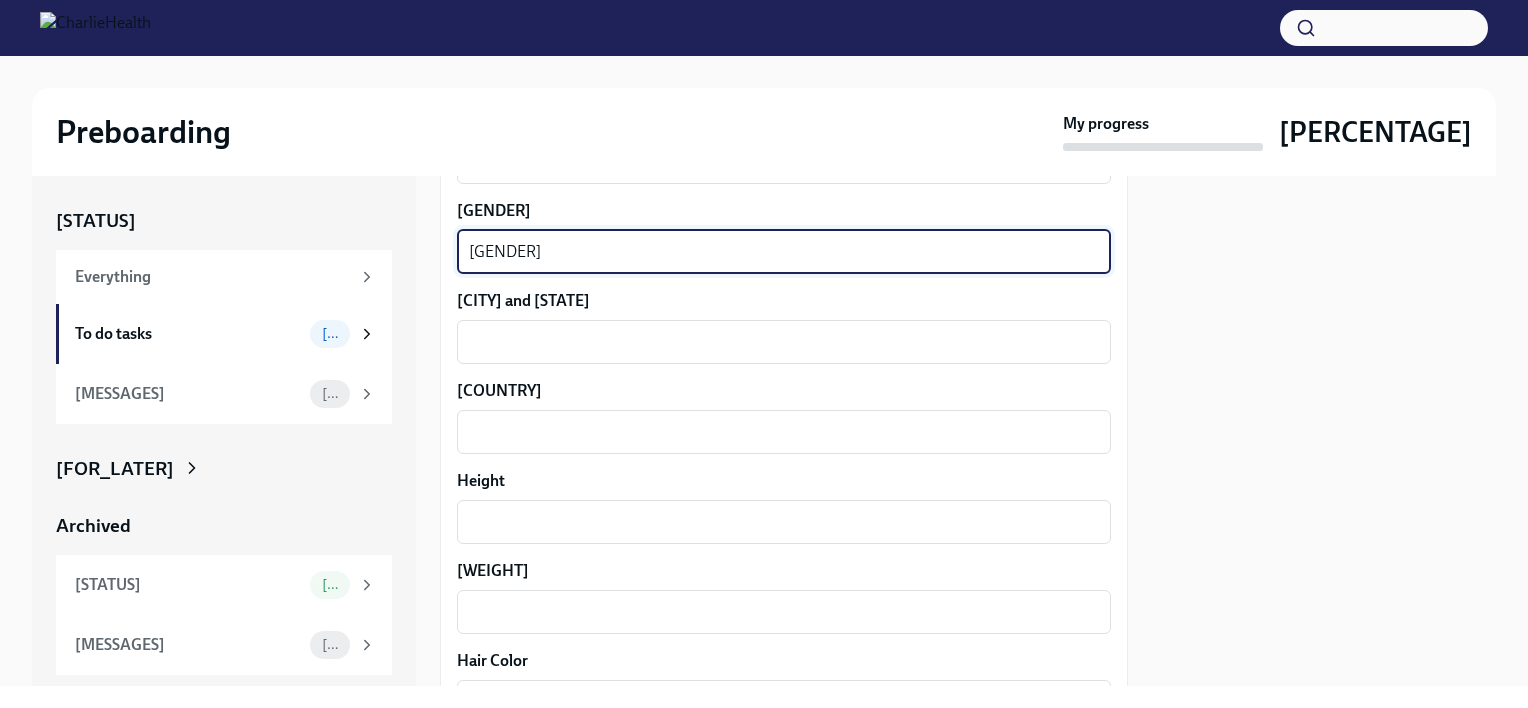 scroll, scrollTop: 1399, scrollLeft: 0, axis: vertical 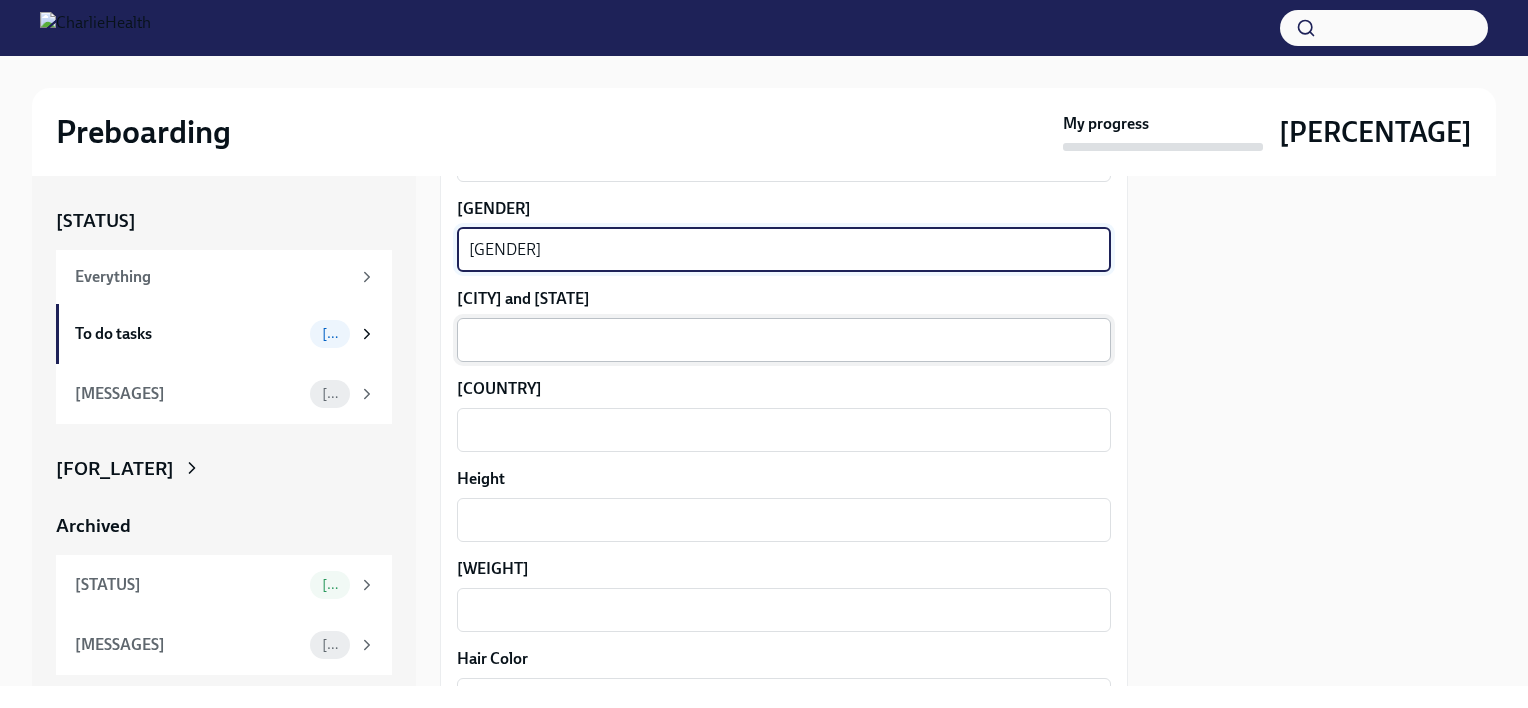 type on "[GENDER]" 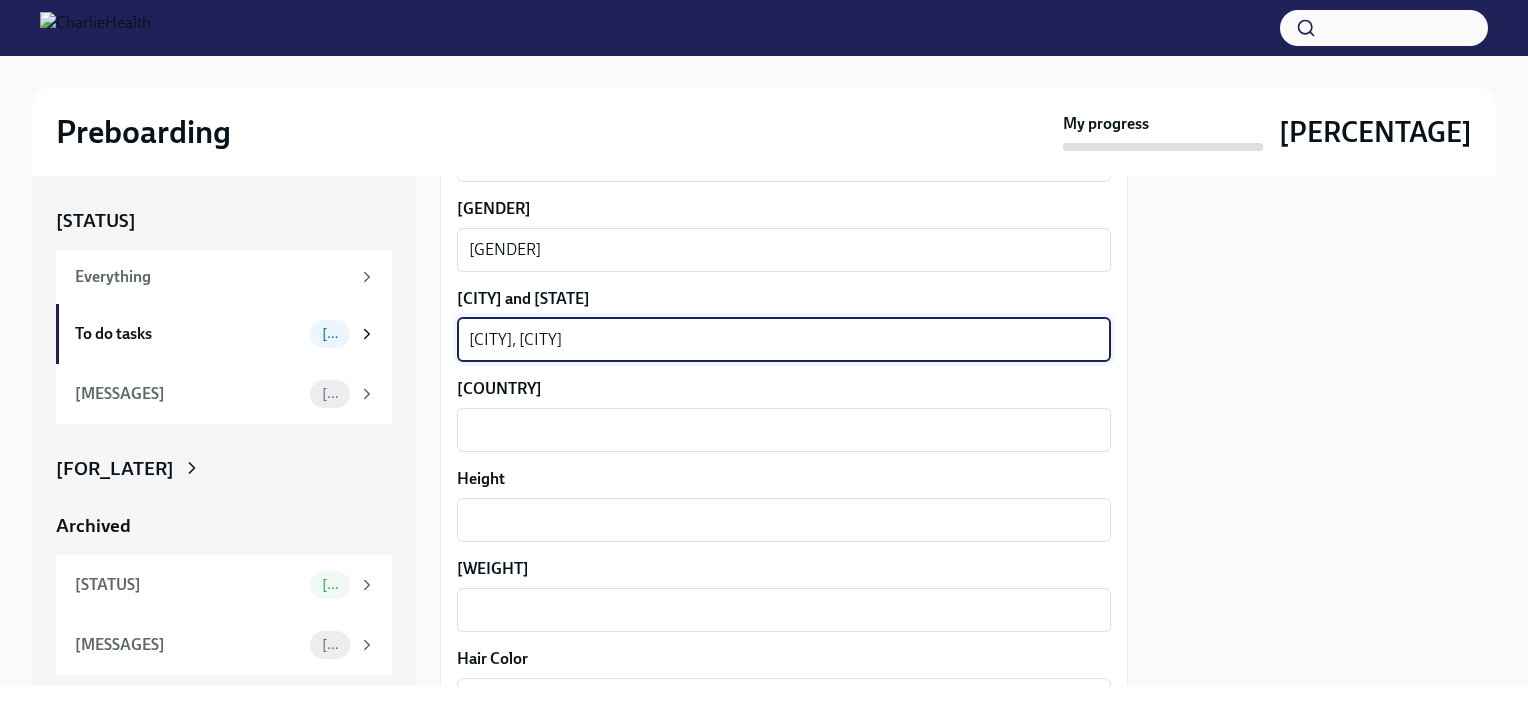 click on "[CITY], [CITY]" at bounding box center [784, 340] 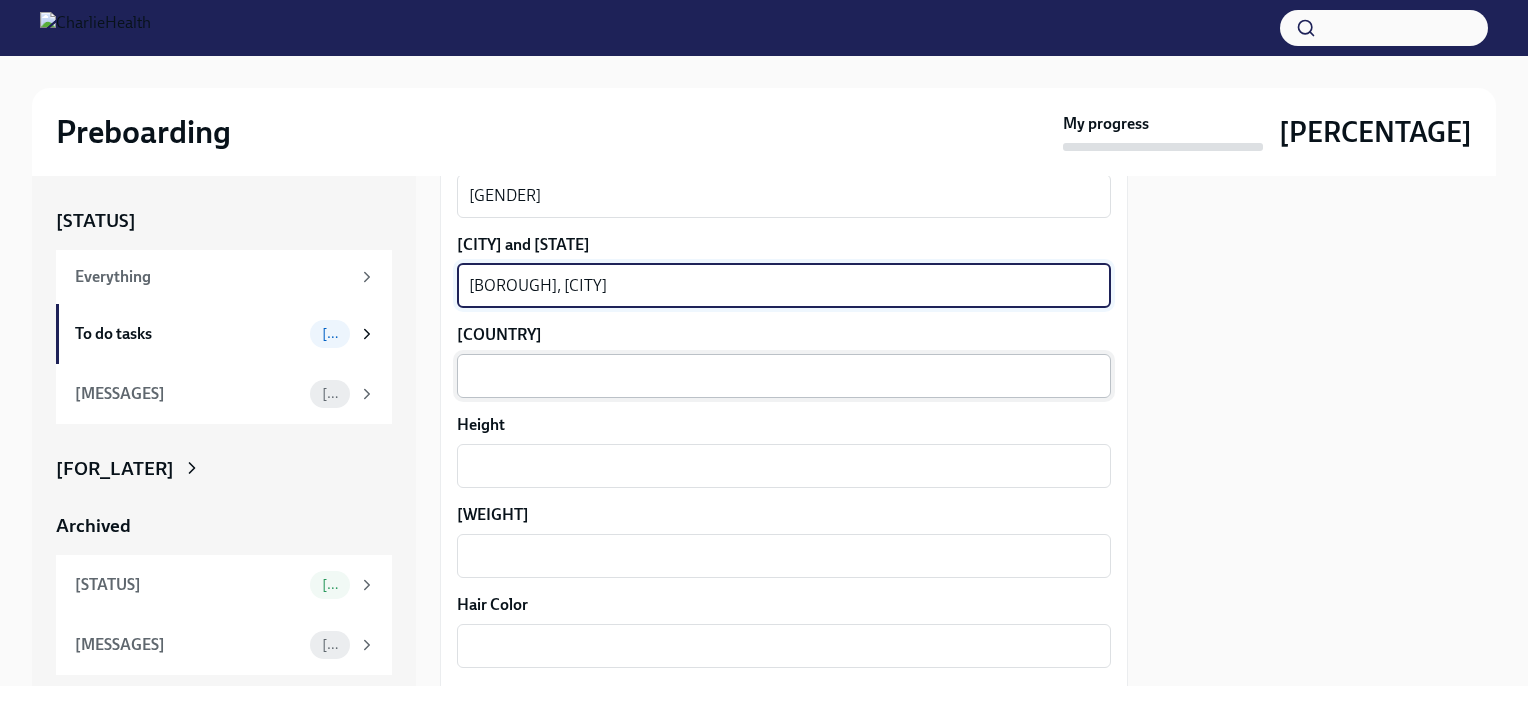 scroll, scrollTop: 1455, scrollLeft: 0, axis: vertical 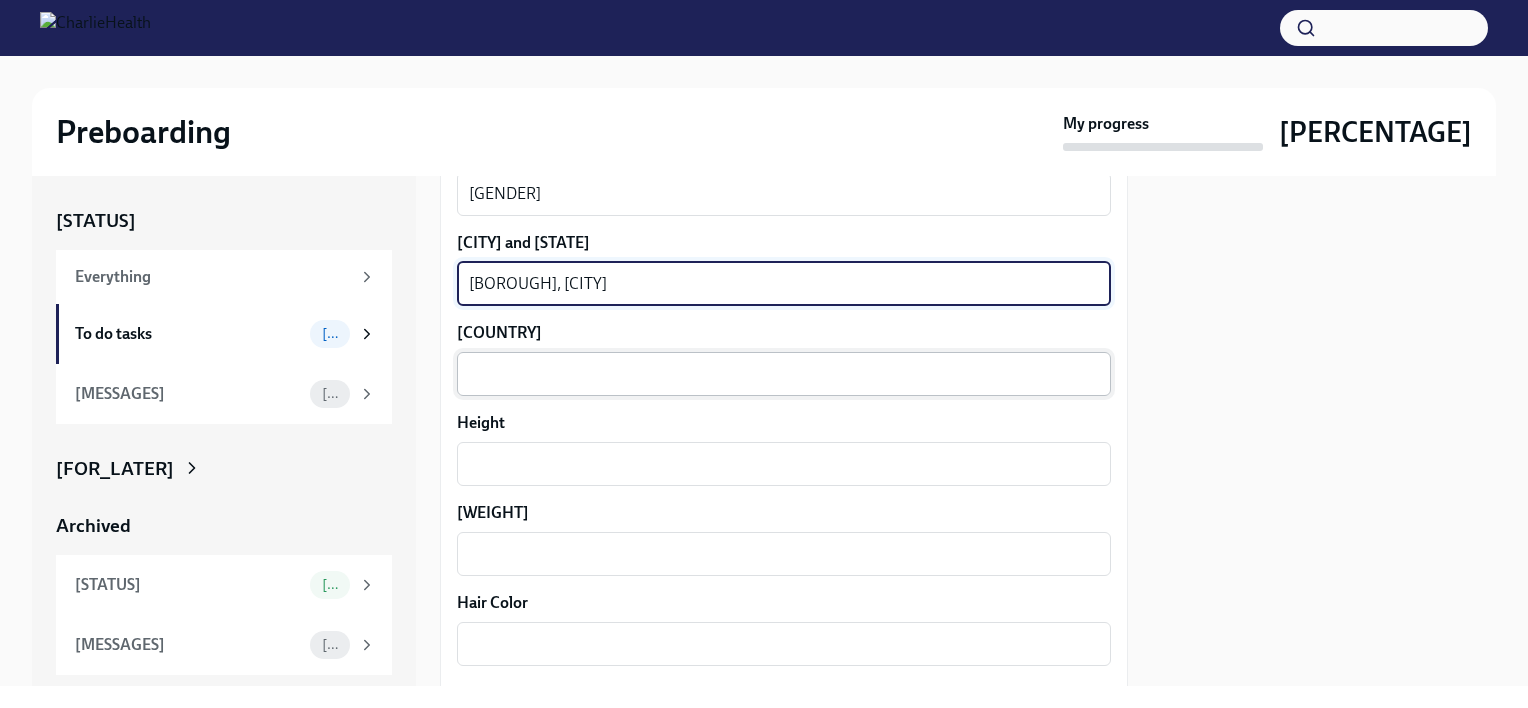 type on "[BOROUGH], [CITY]" 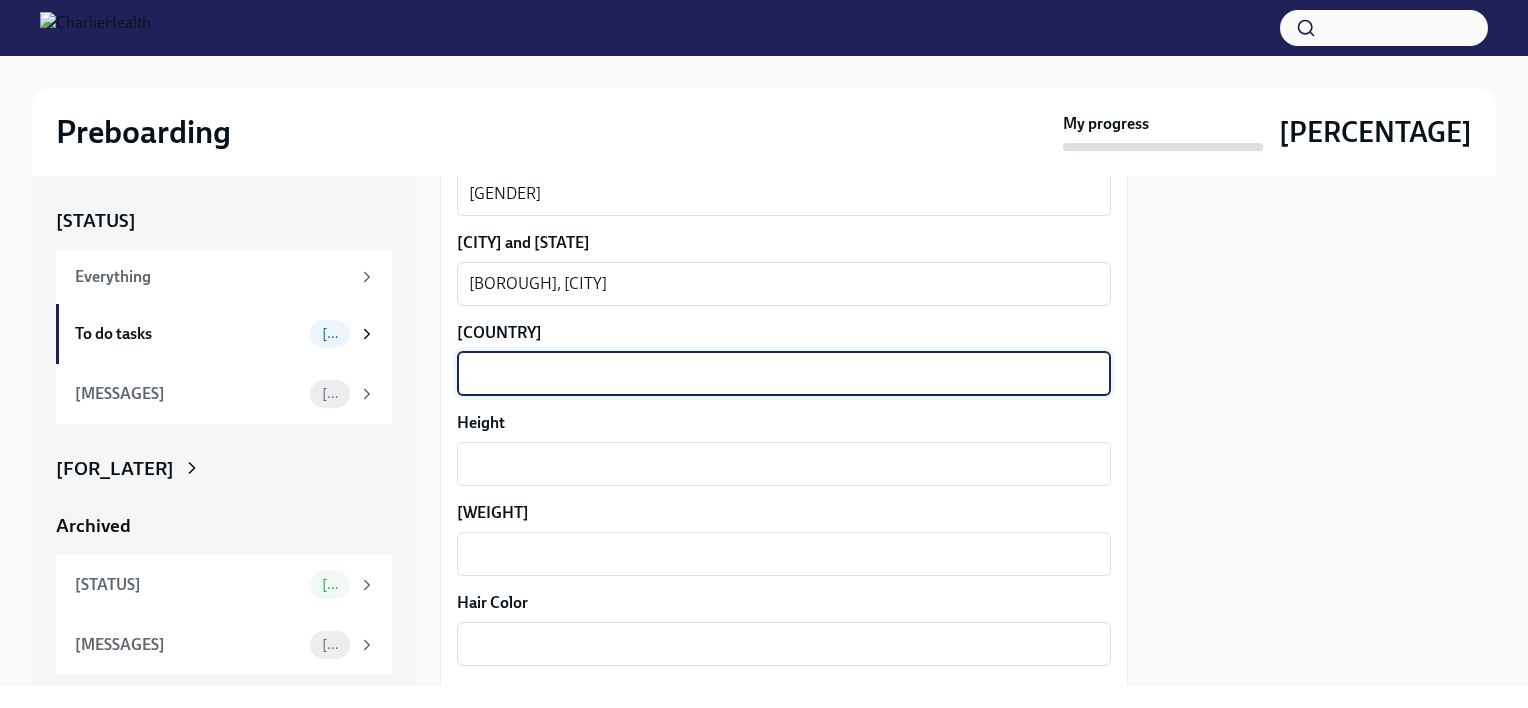 click on "[COUNTRY]" at bounding box center [784, 374] 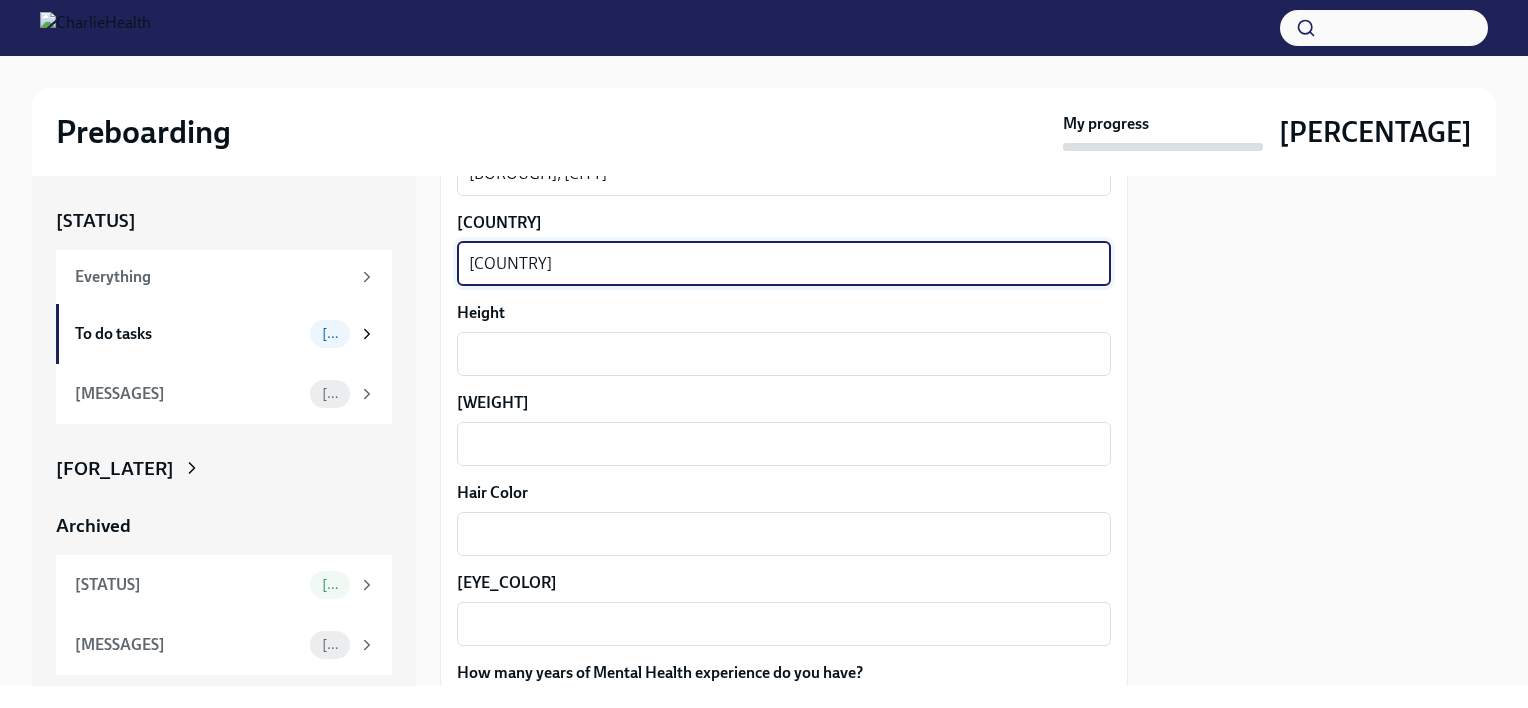 scroll, scrollTop: 1567, scrollLeft: 0, axis: vertical 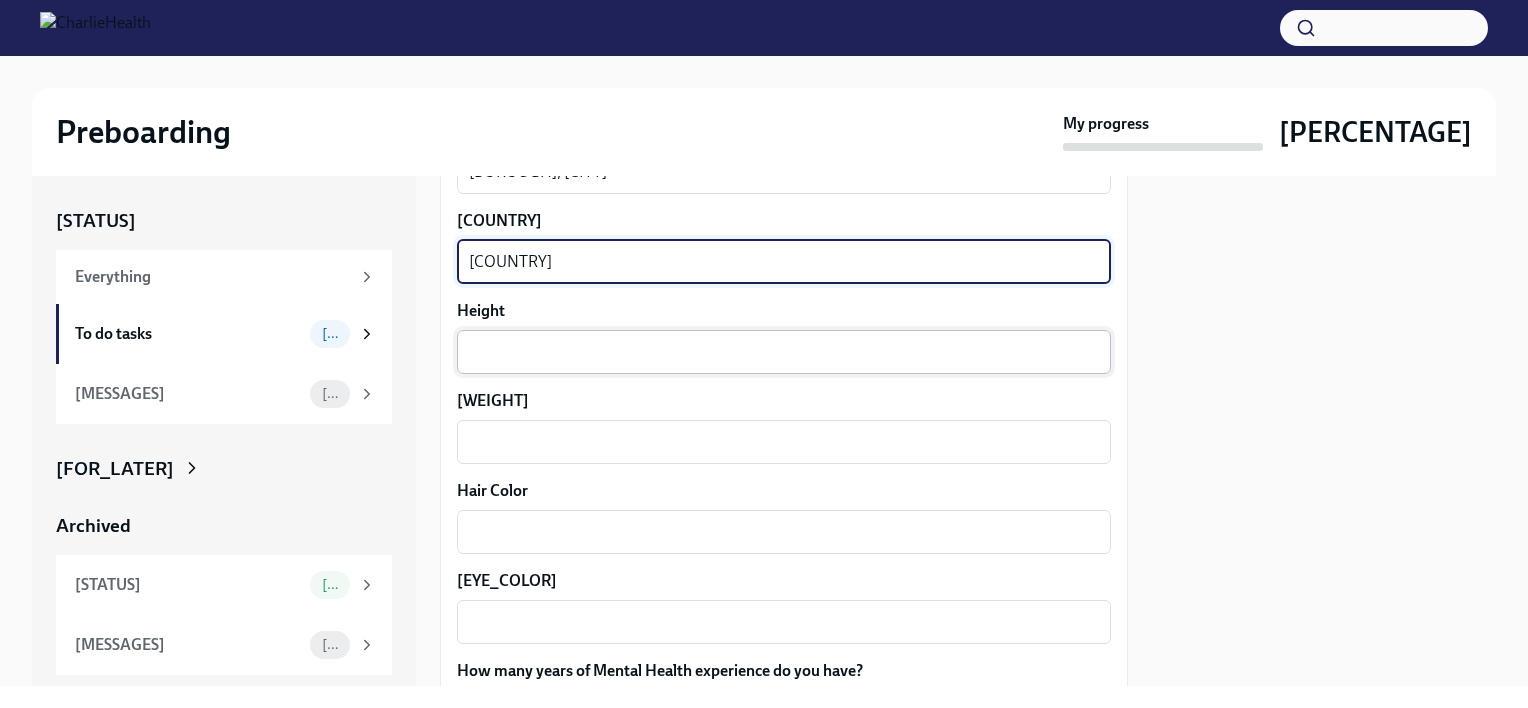 type on "[COUNTRY]" 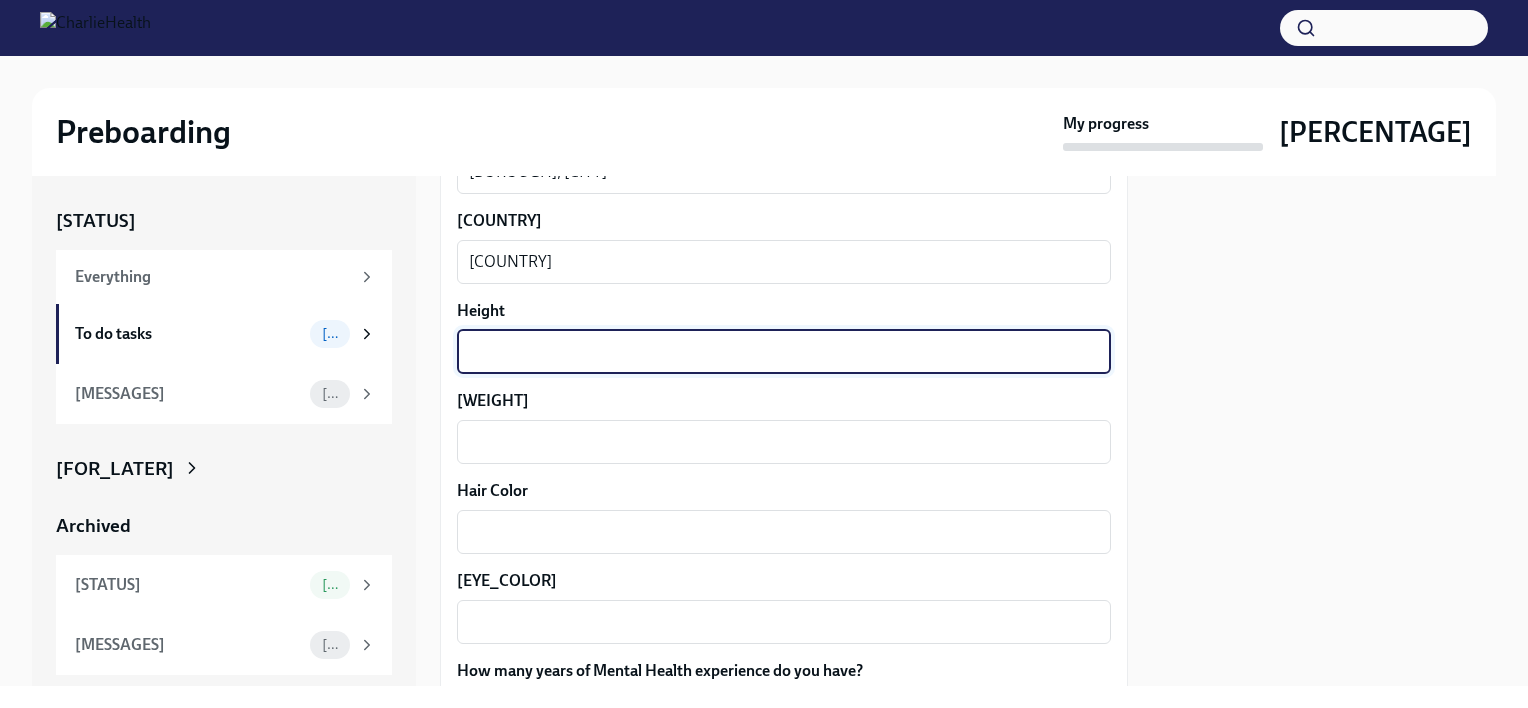 click on "Height" at bounding box center [784, 352] 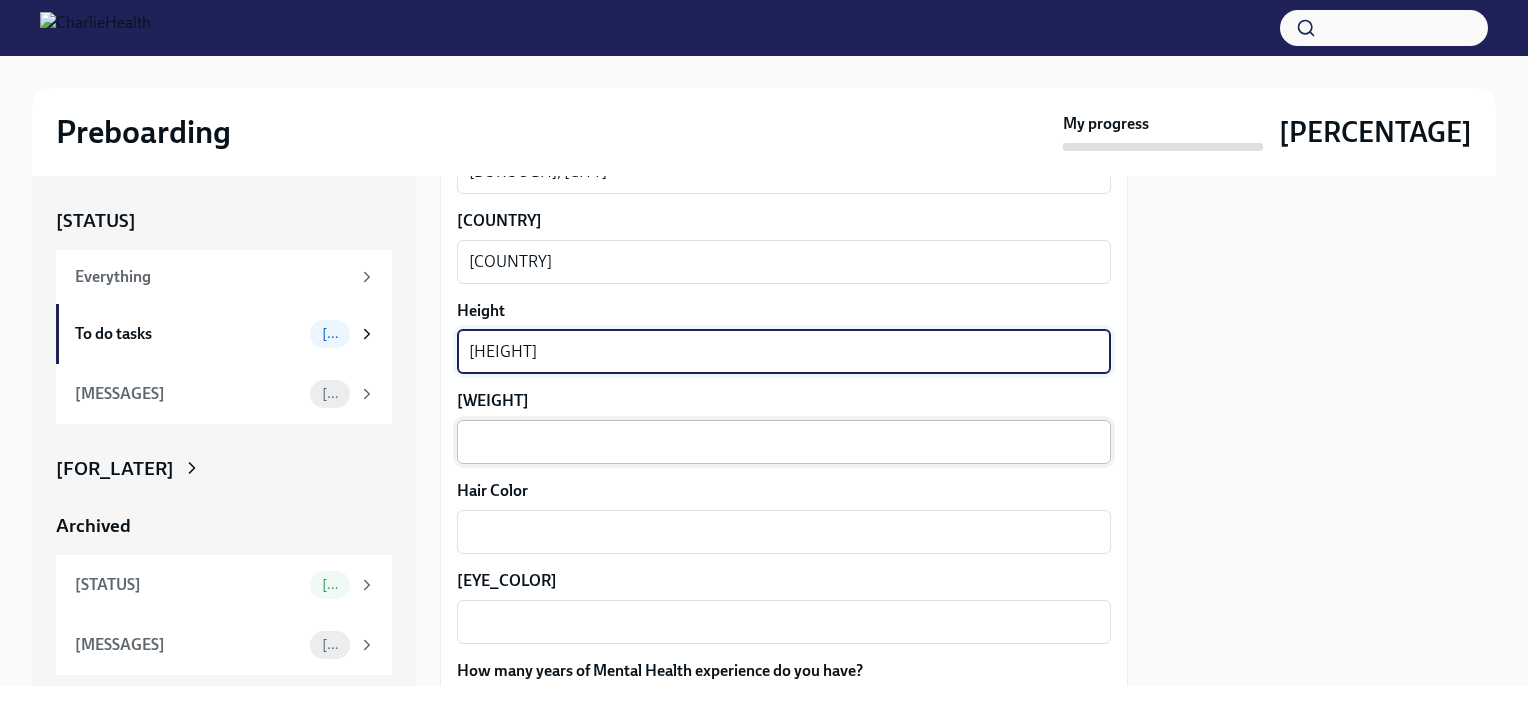 type on "[HEIGHT]" 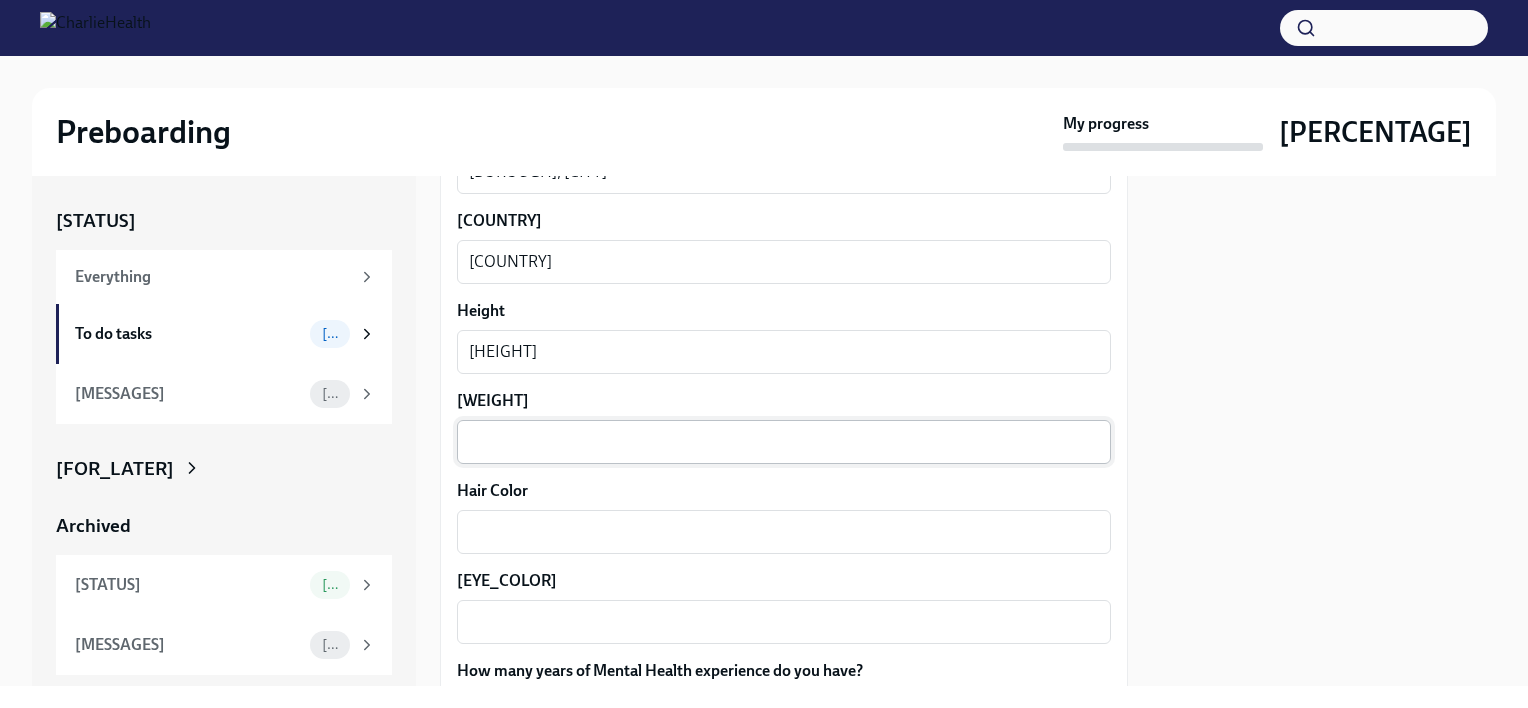 click on "x ​" at bounding box center (784, 442) 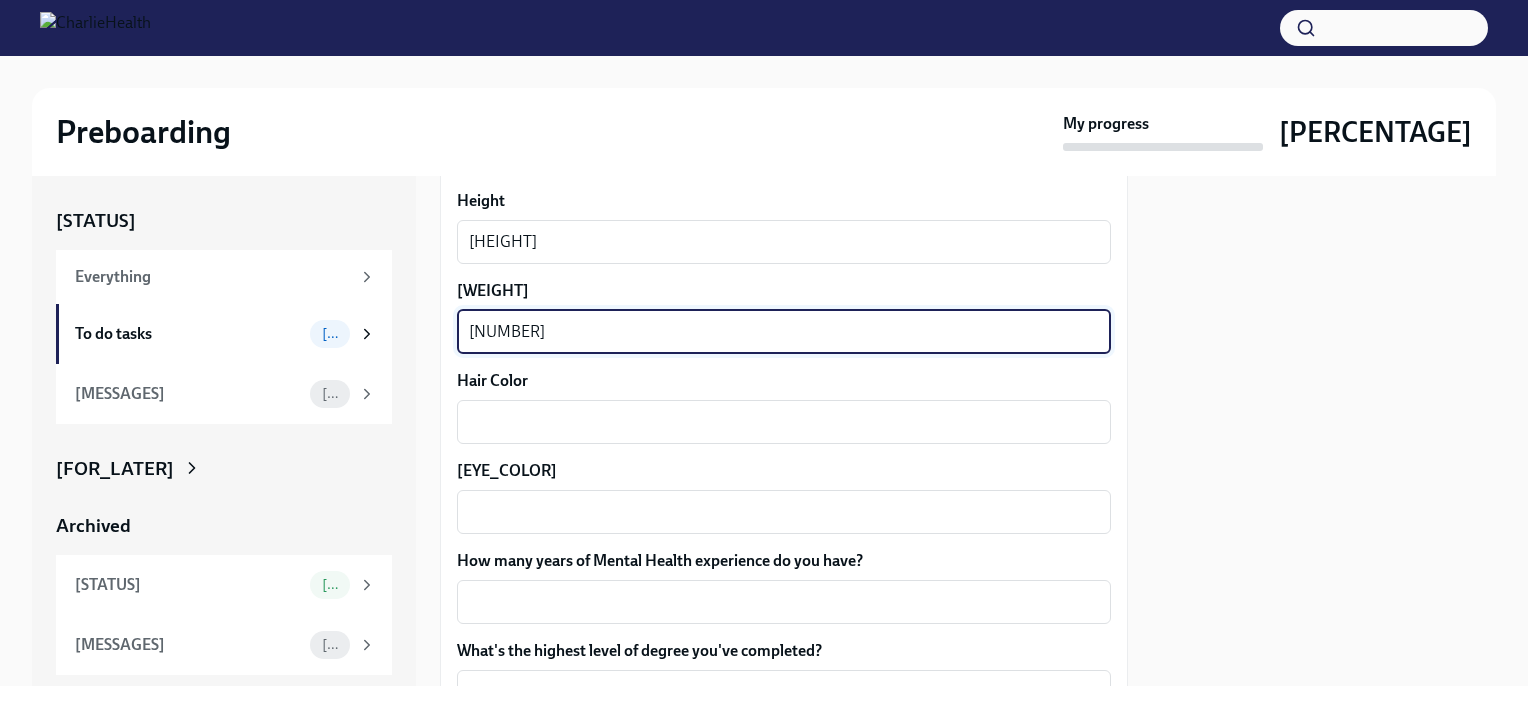 scroll, scrollTop: 1681, scrollLeft: 0, axis: vertical 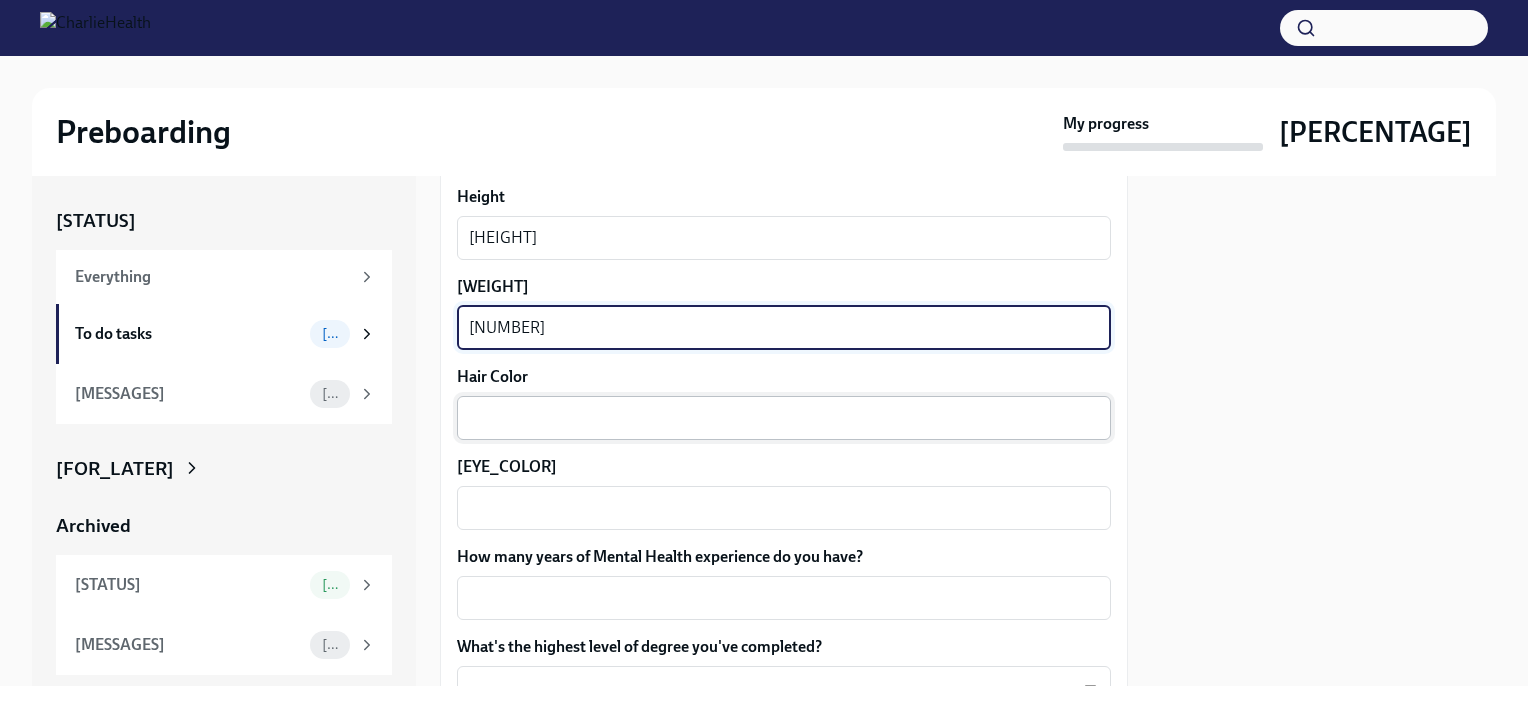 type on "[NUMBER]" 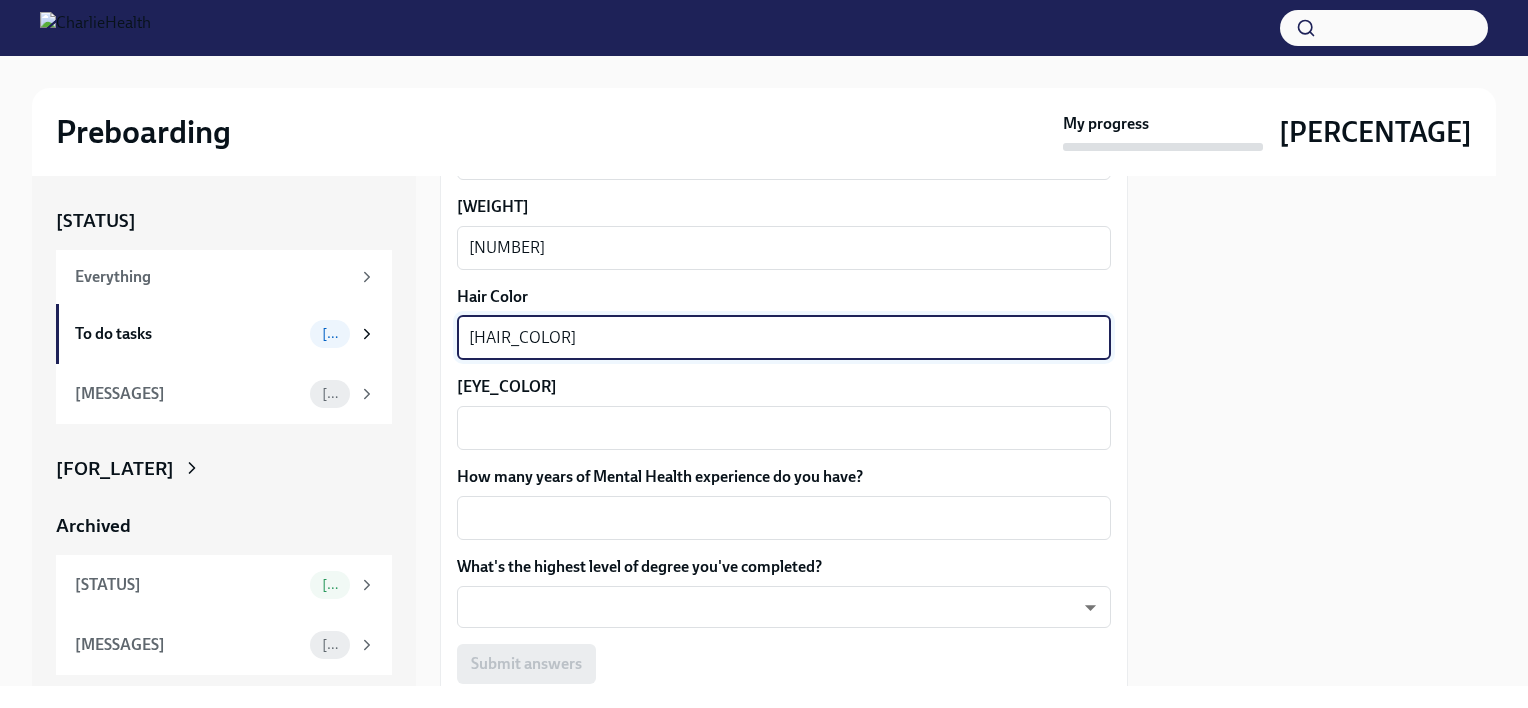 scroll, scrollTop: 1763, scrollLeft: 0, axis: vertical 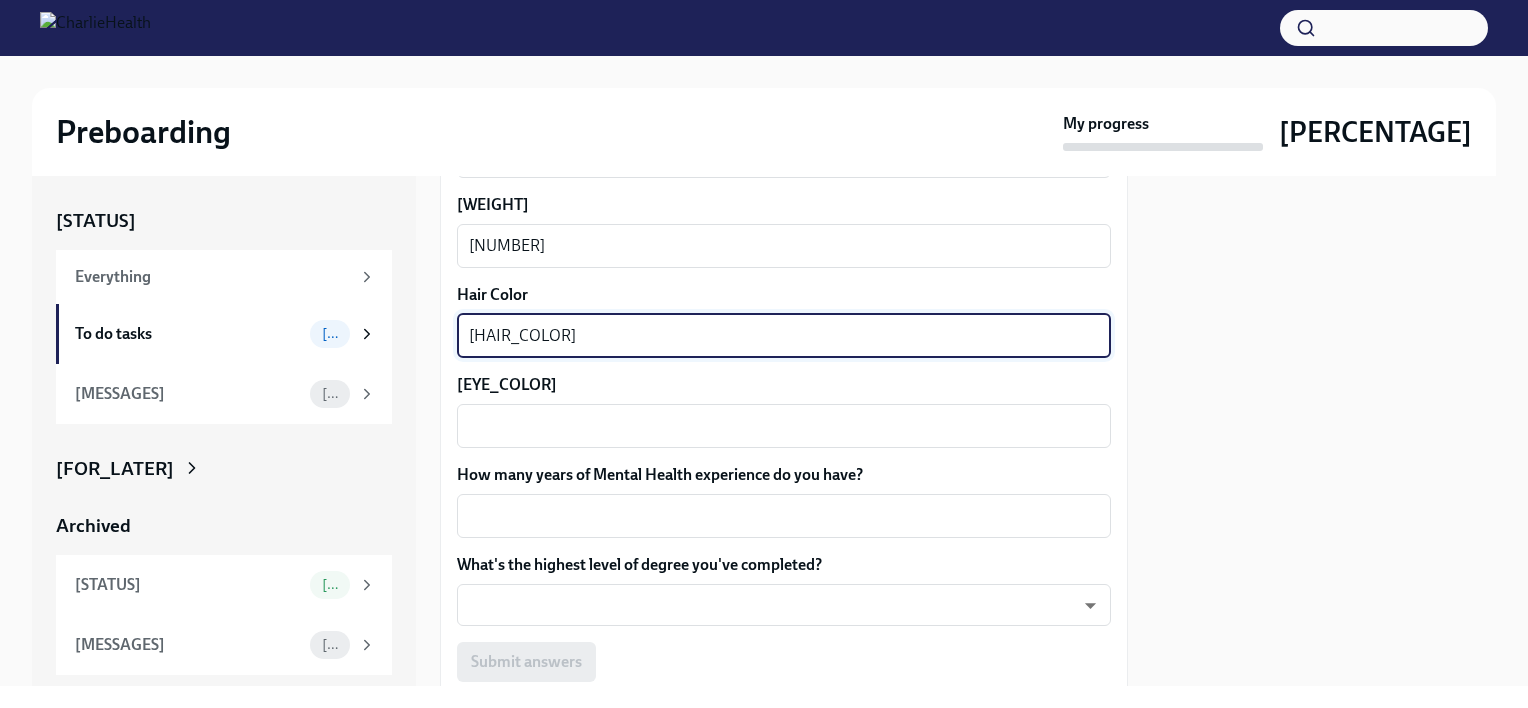 type on "[HAIR_COLOR]" 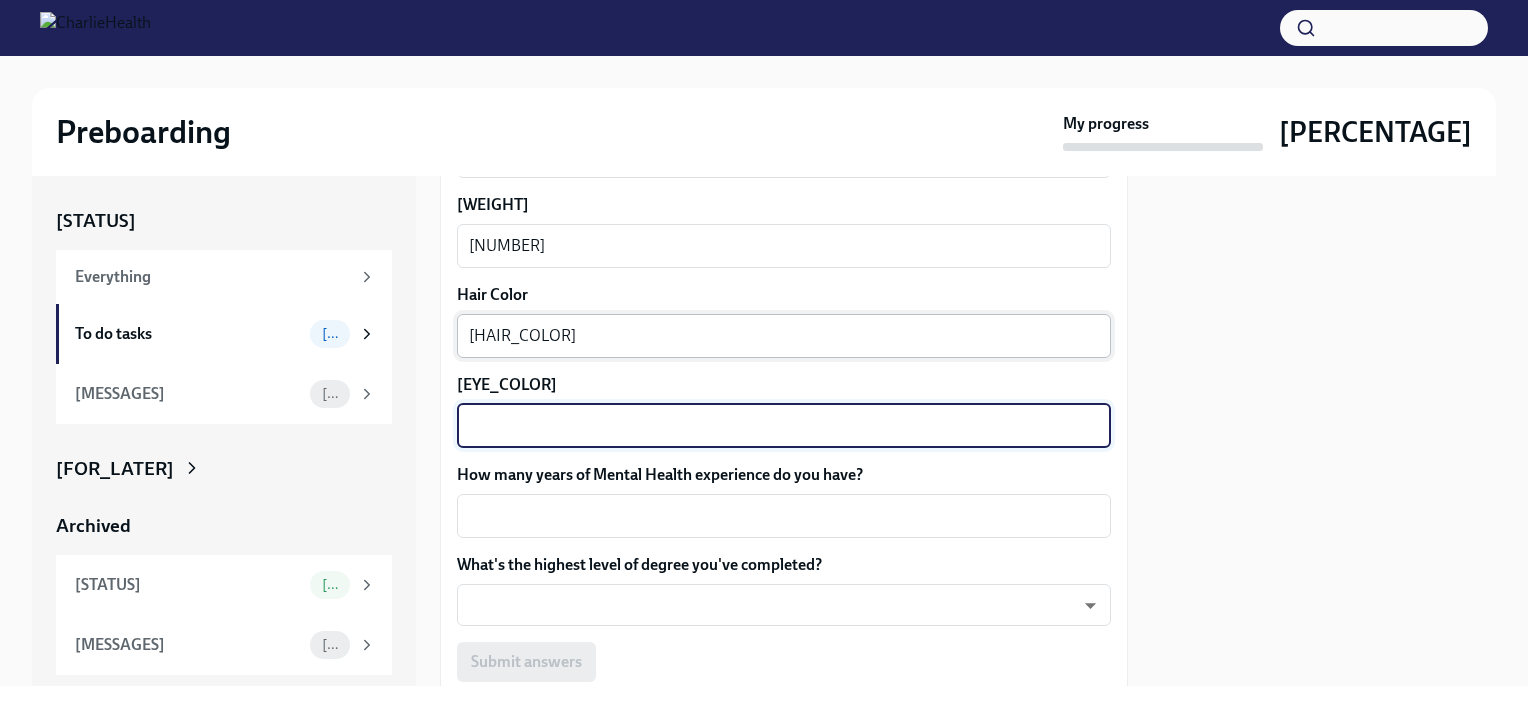 click on "[EYE_COLOR]" at bounding box center (784, 426) 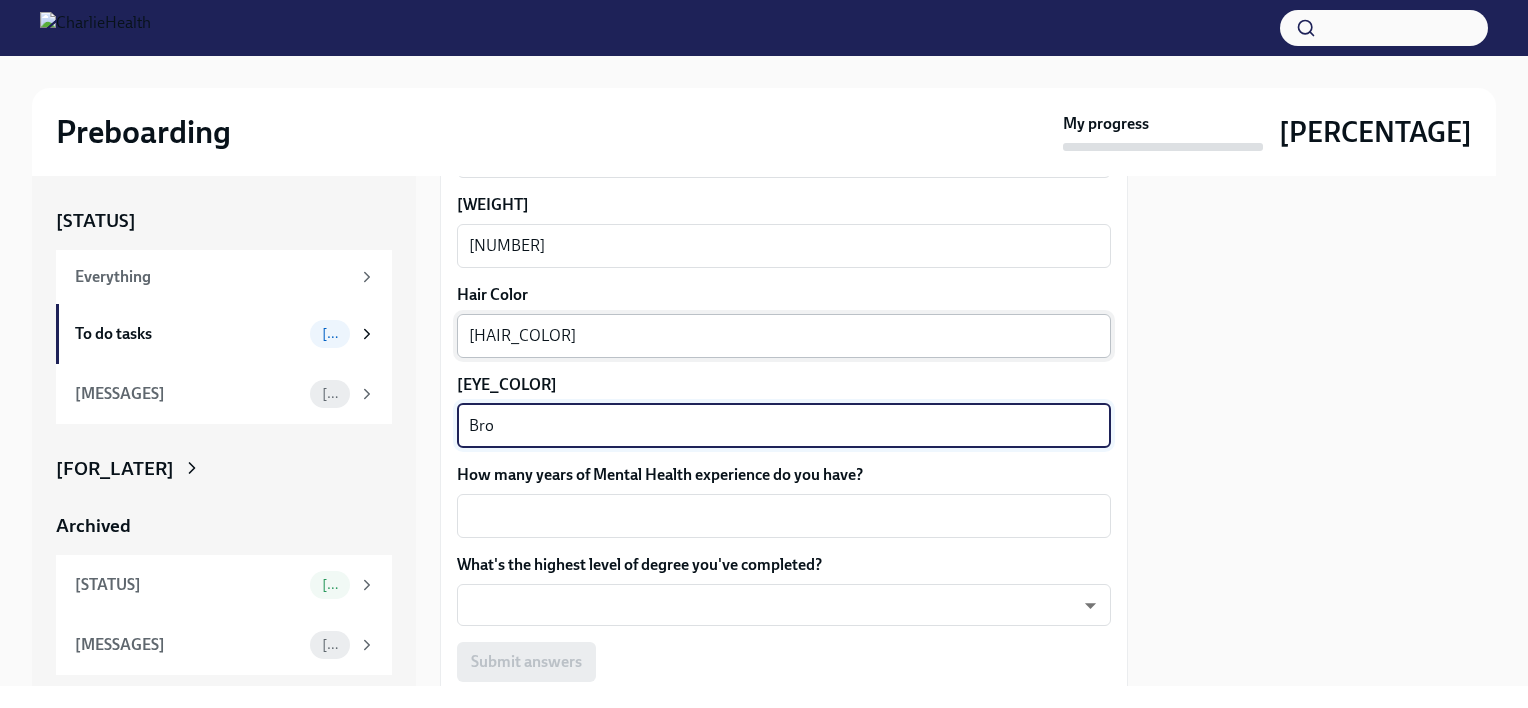 type on "Bro" 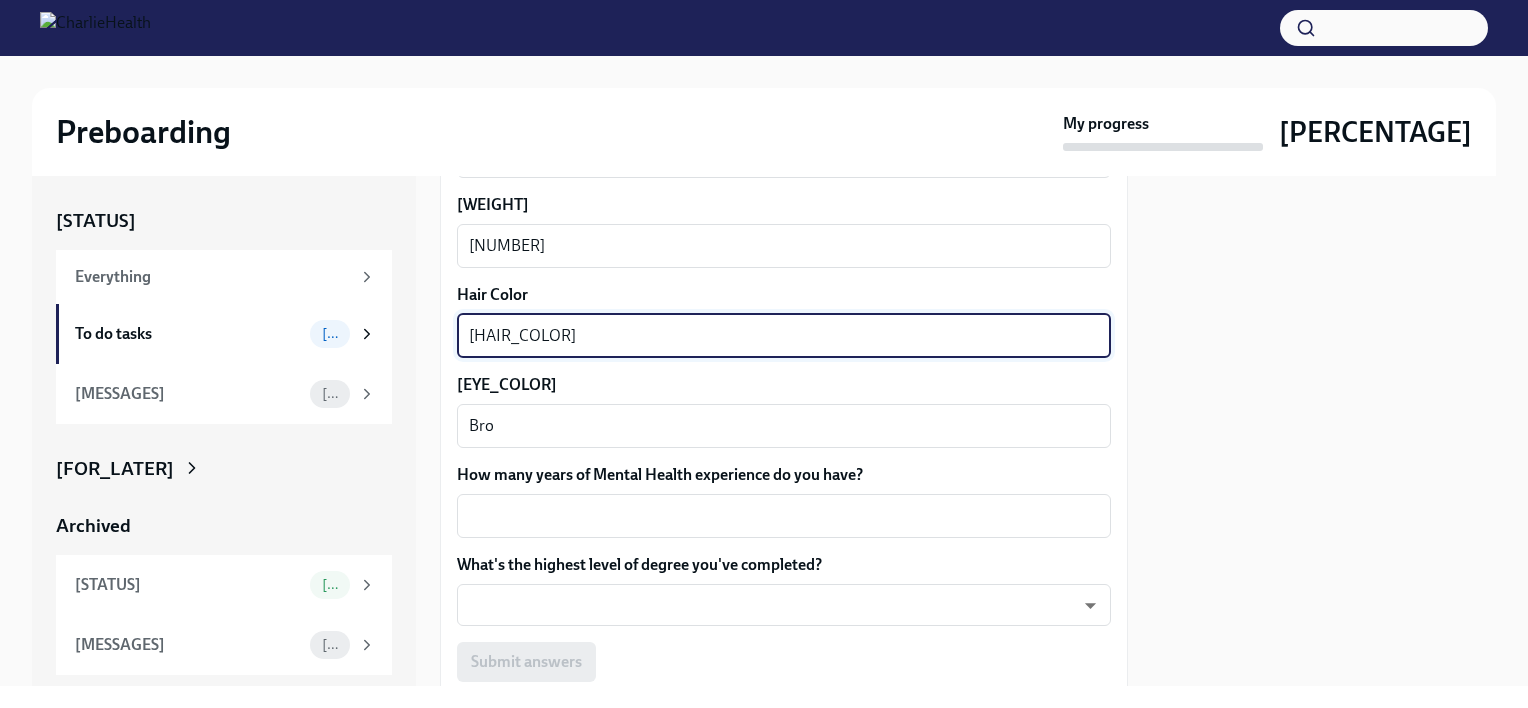 click on "[HAIR_COLOR]" at bounding box center (784, 336) 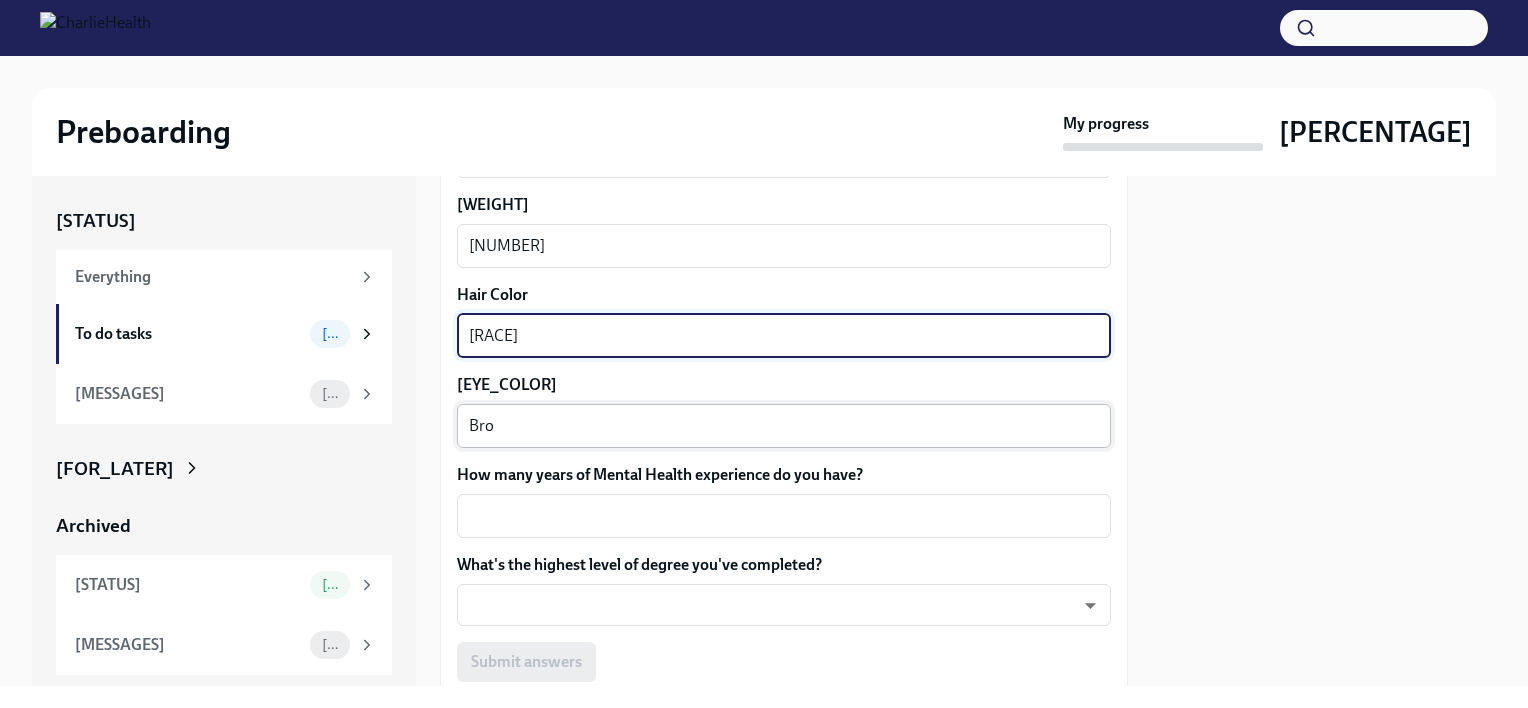 type on "[RACE]" 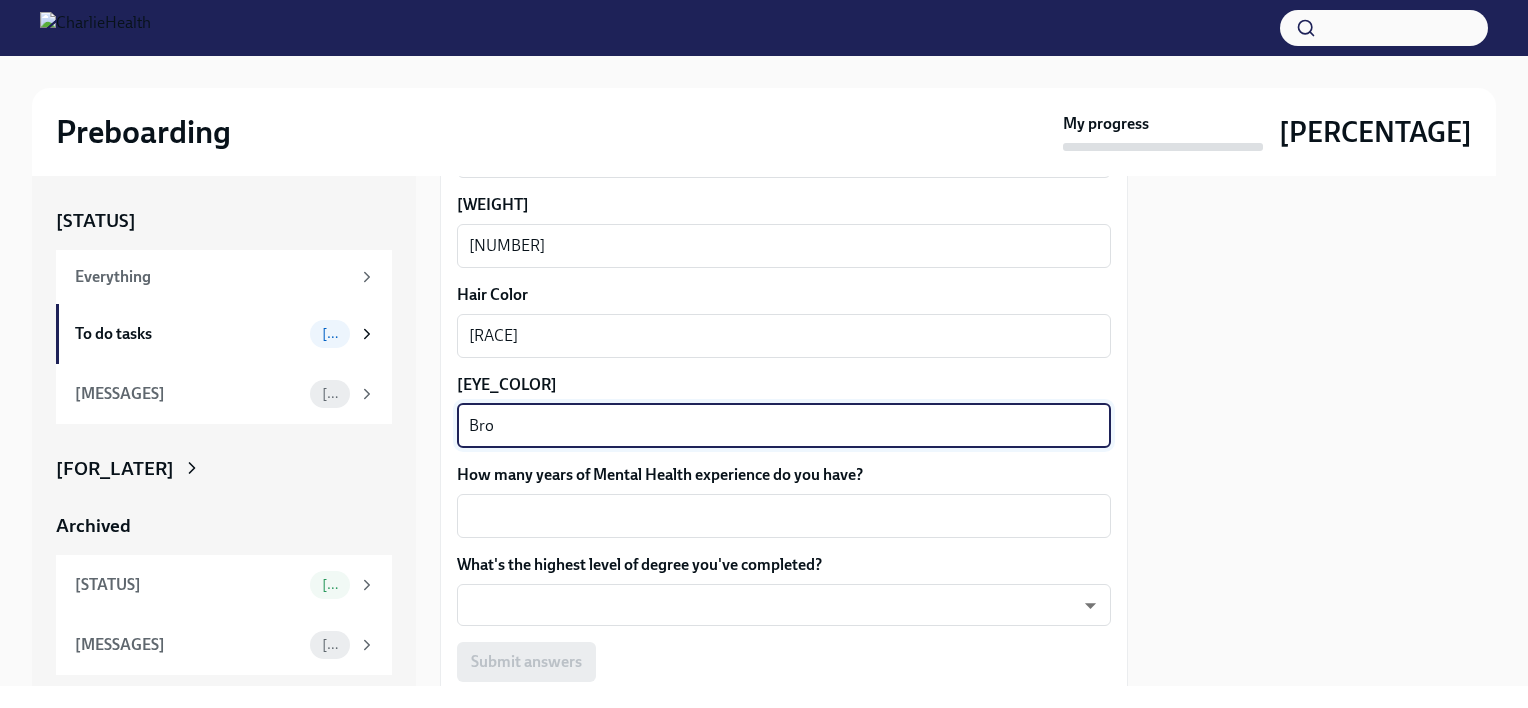 click on "Bro" at bounding box center (784, 426) 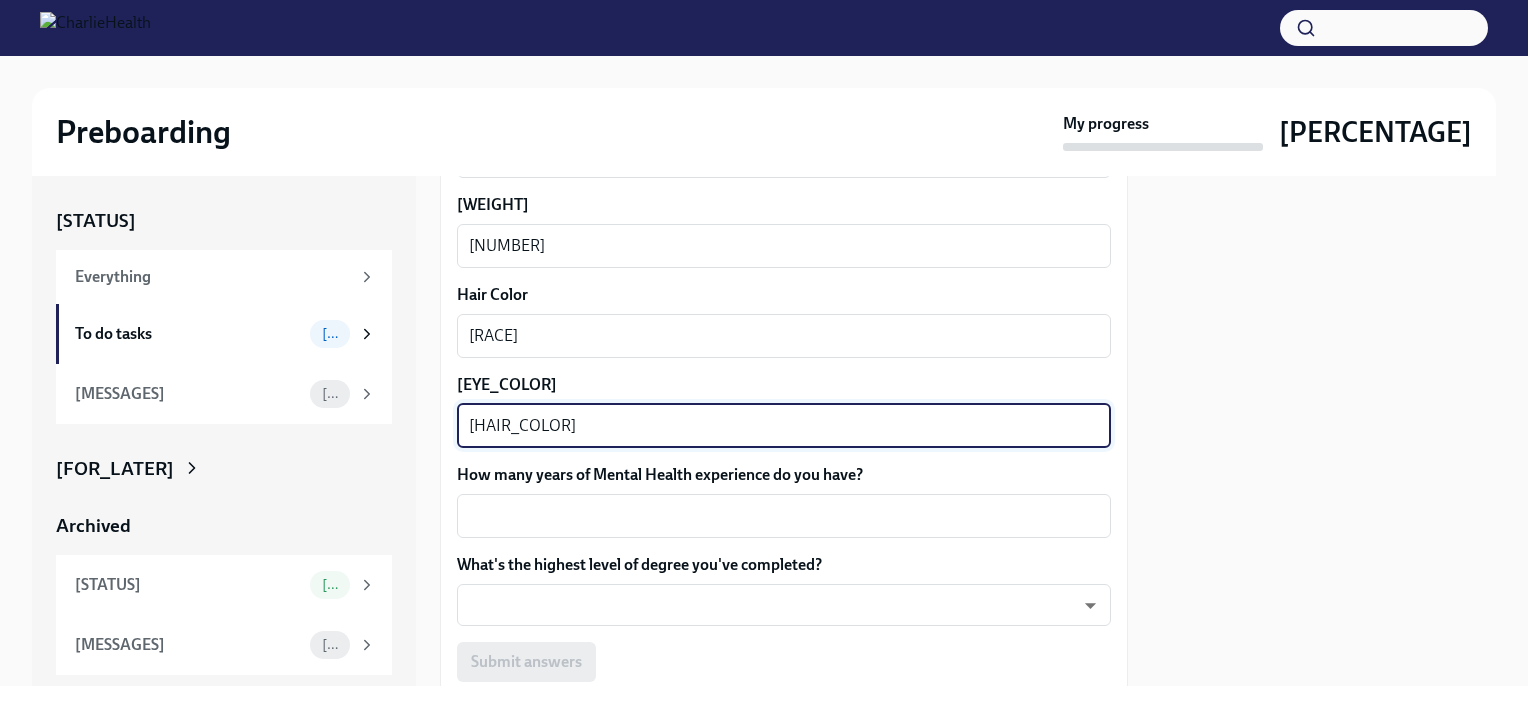 type on "B" 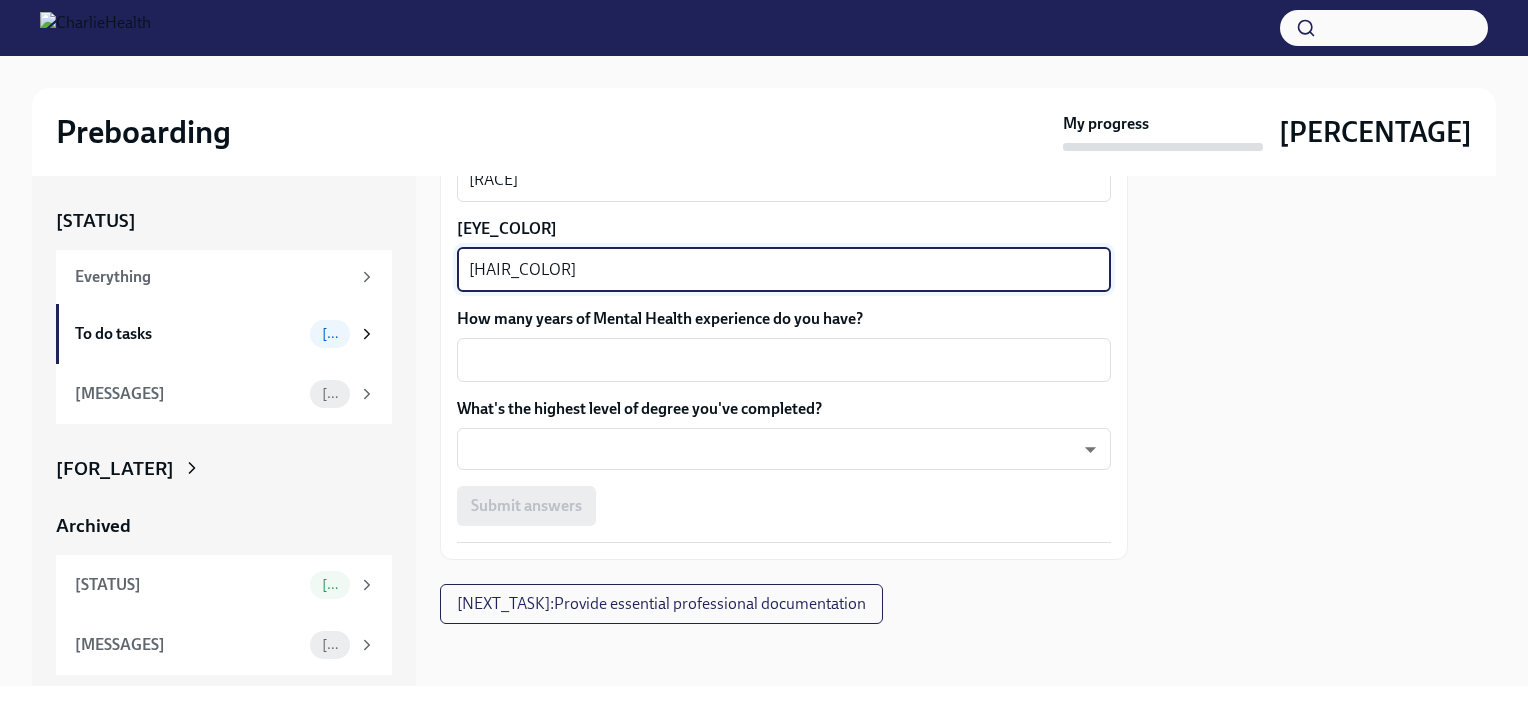 scroll, scrollTop: 1920, scrollLeft: 0, axis: vertical 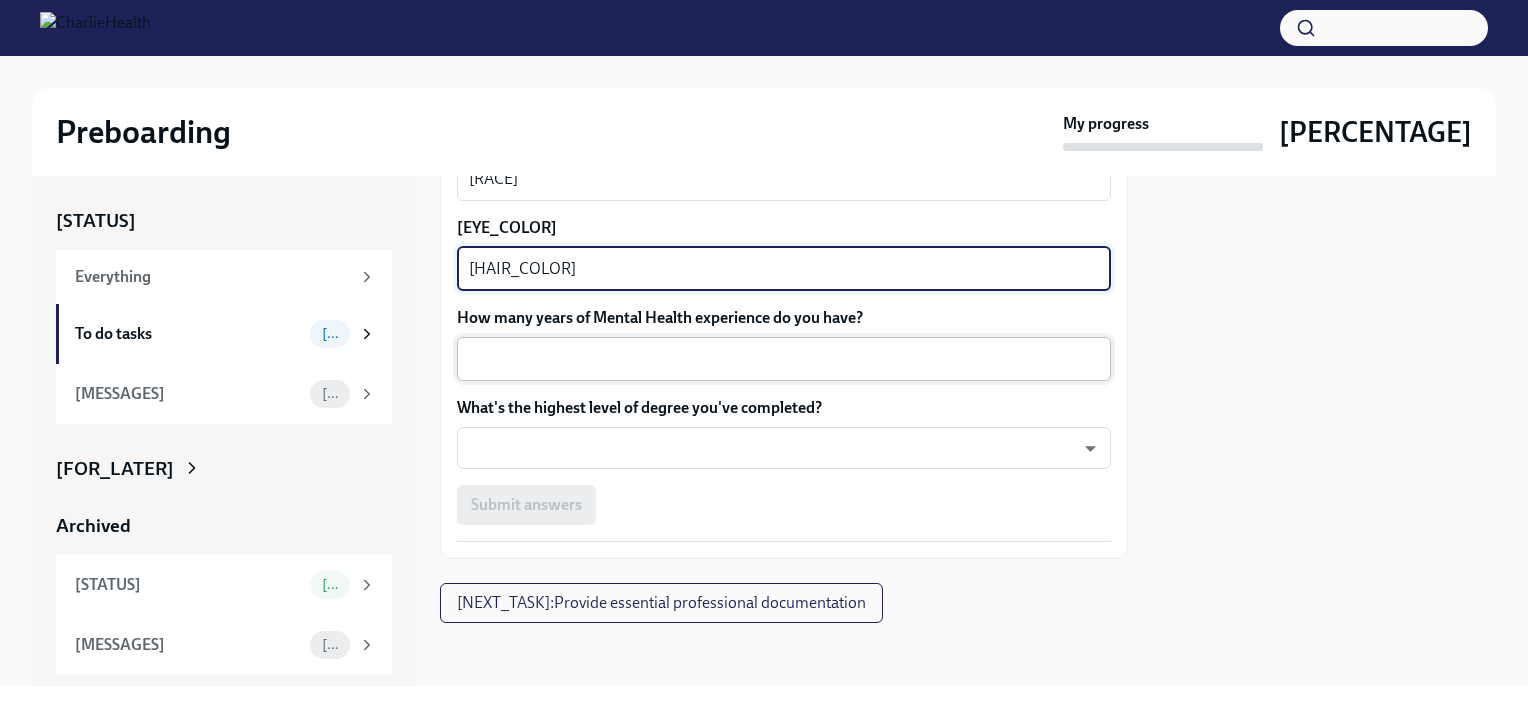type on "[HAIR_COLOR]" 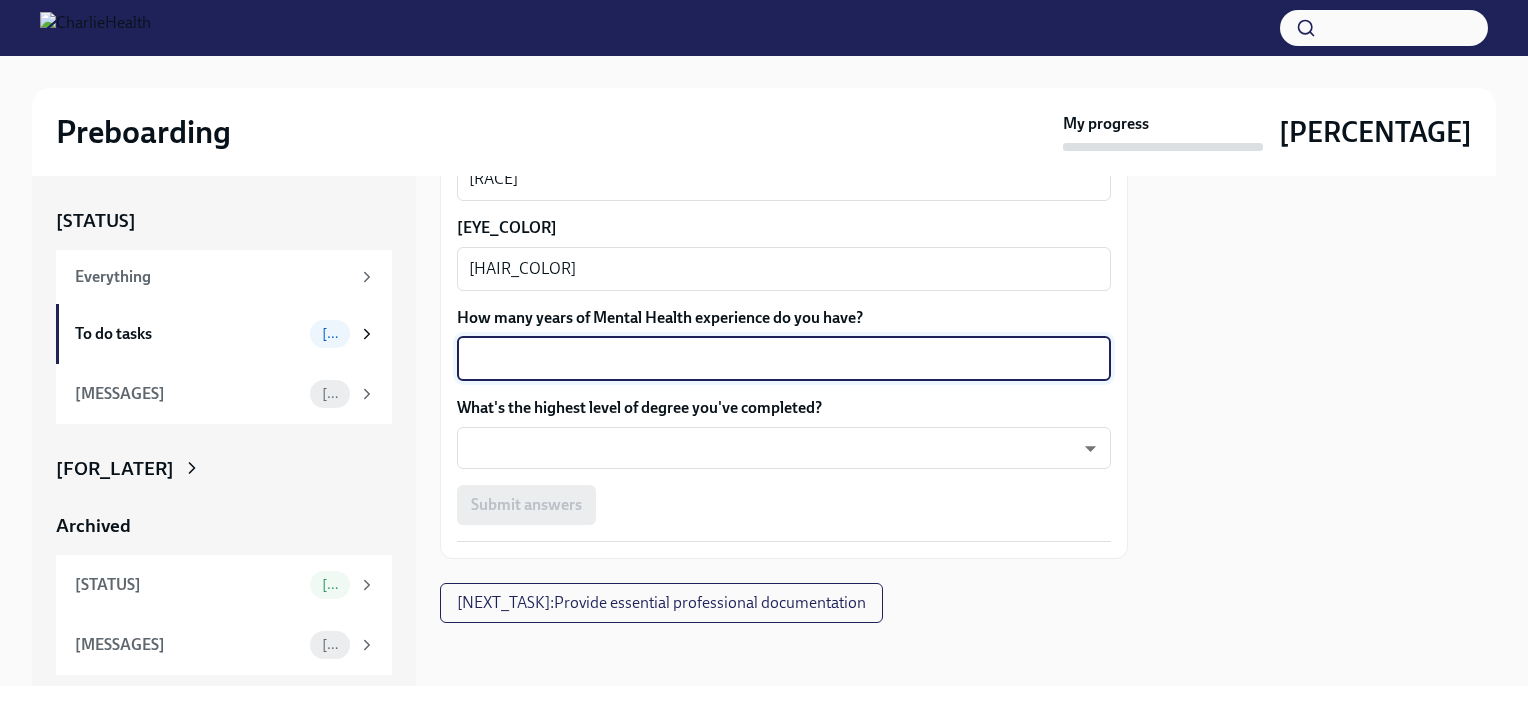 click on "How many years of Mental Health experience do you have?" at bounding box center [784, 359] 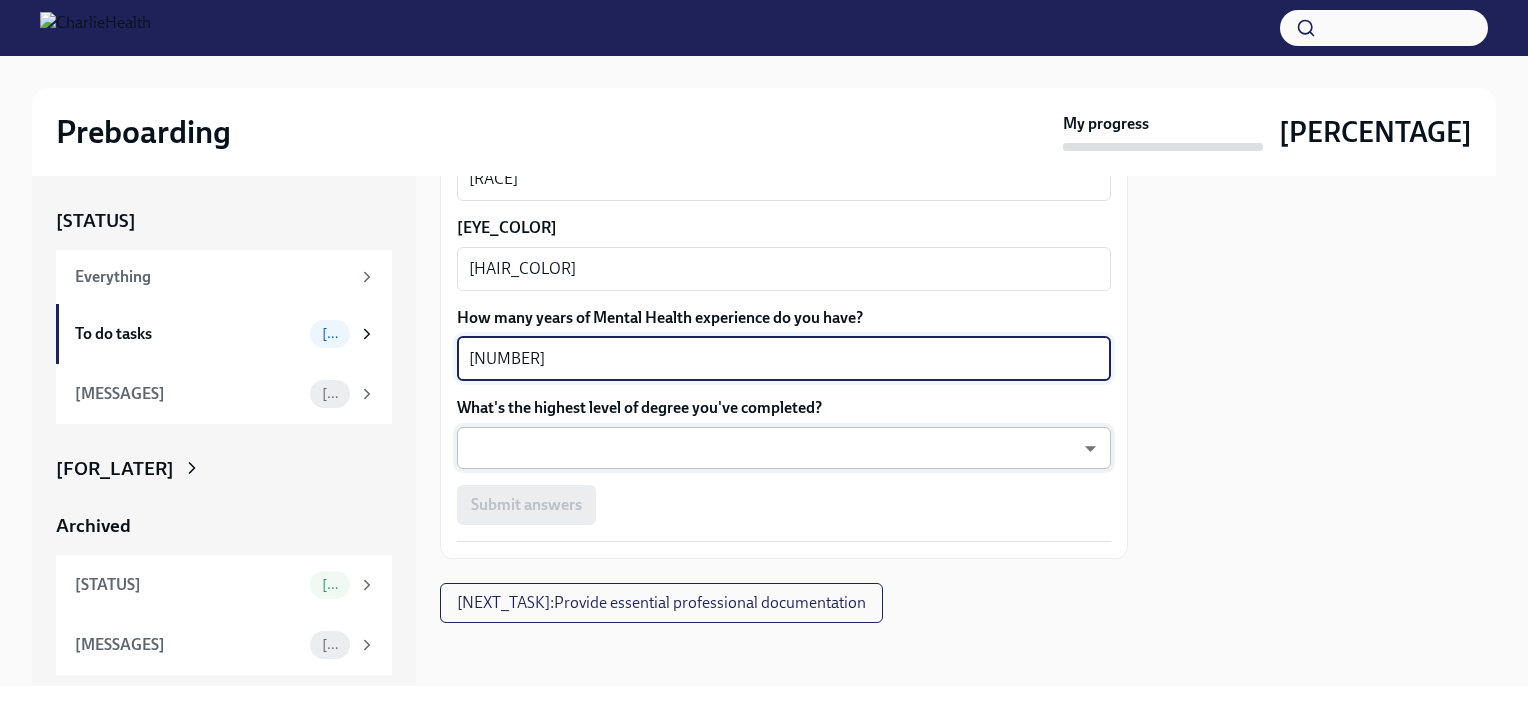 type on "[NUMBER]" 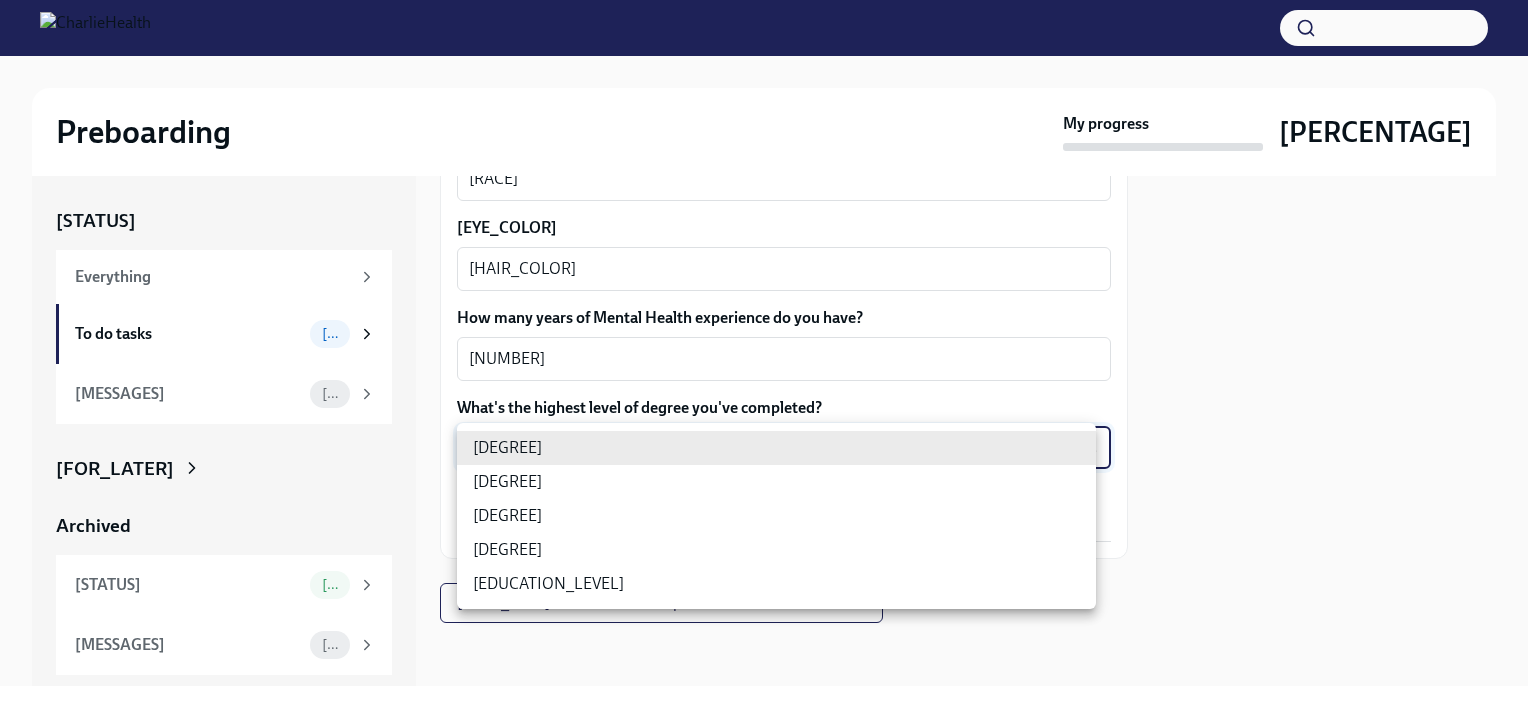 click on "[EDUCATION_LEVEL]
[ADDRESS_LINE_1] [ADDRESS_LINE_2] [POSTAL_CODE] [CITY] [STATE] [COUNTRY]
[DATE_OF_BIRTH]" at bounding box center (764, 354) 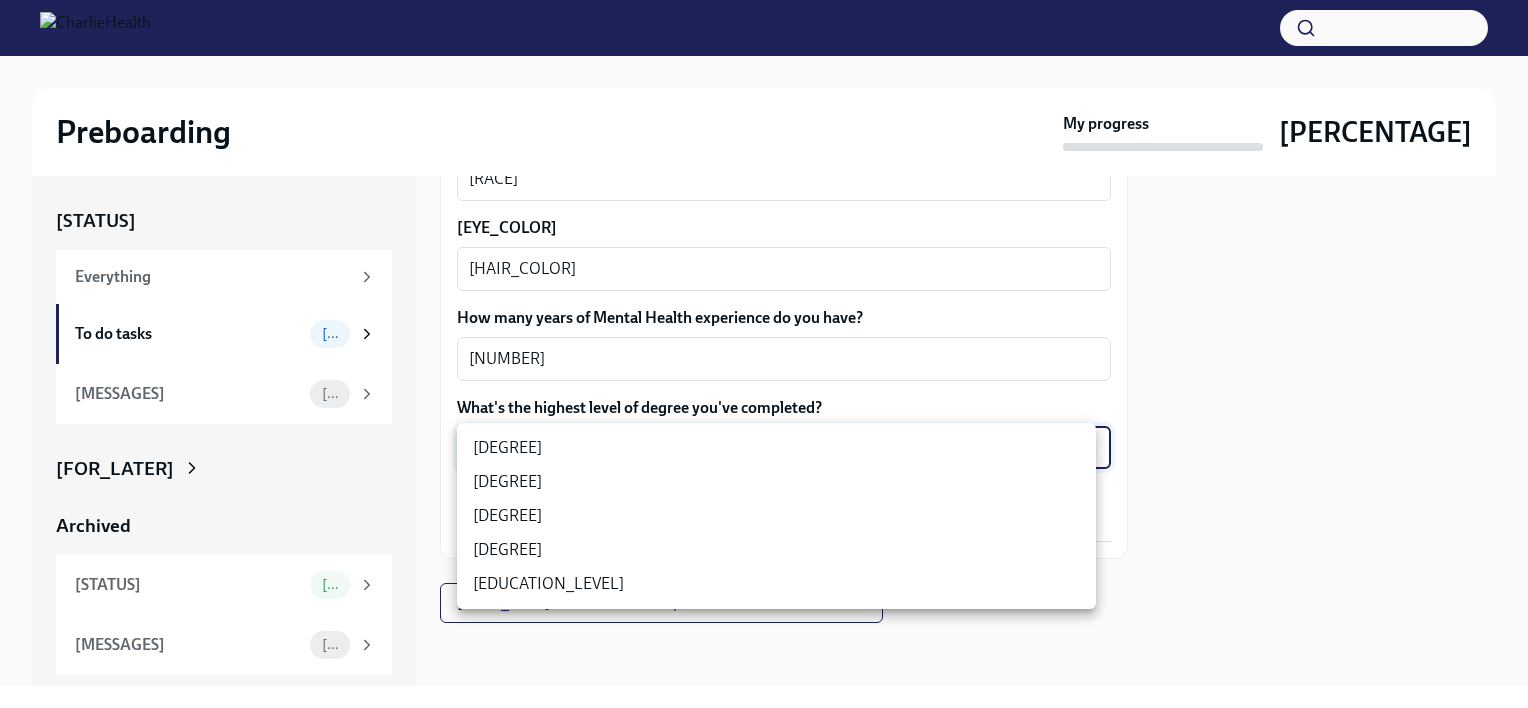 click on "[DEGREE]" at bounding box center (776, 448) 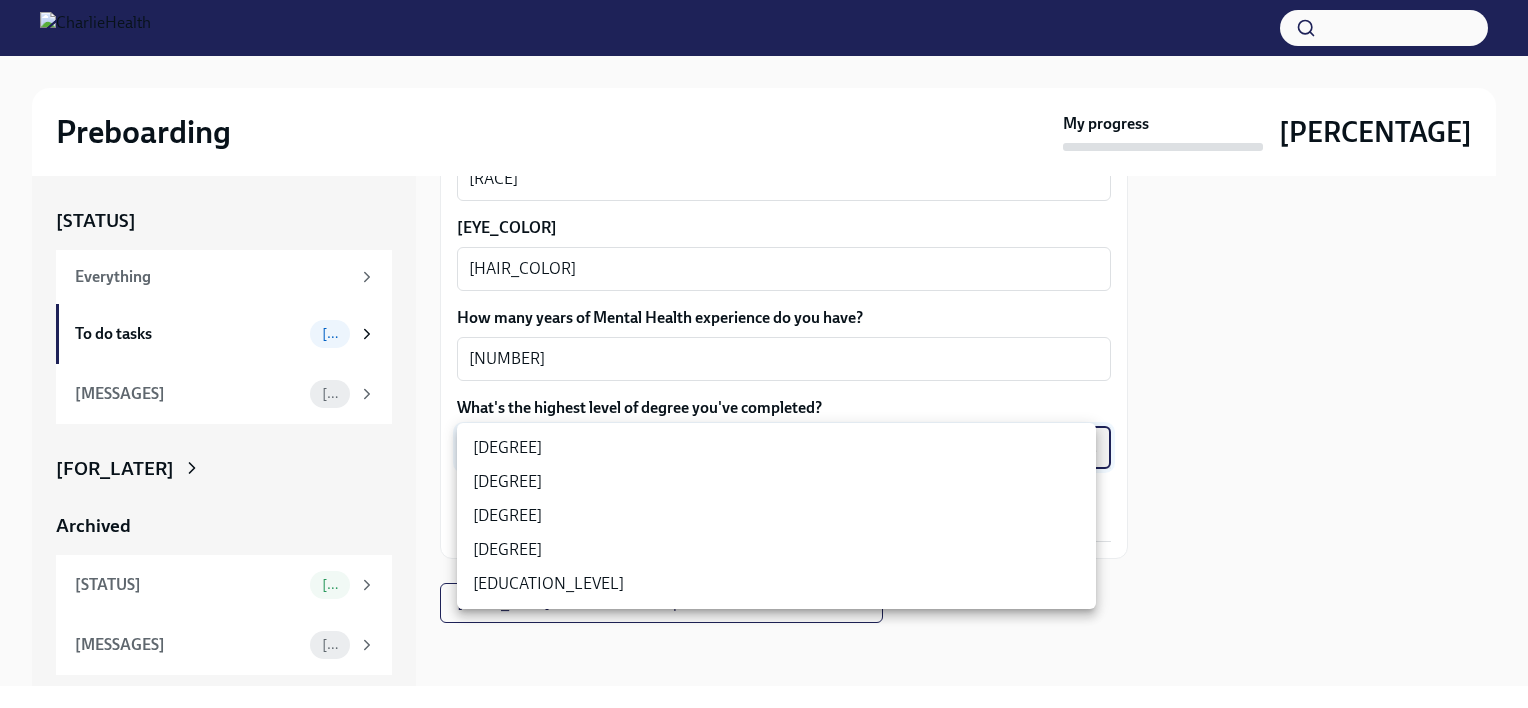 type on "[RANDOM_STRING]" 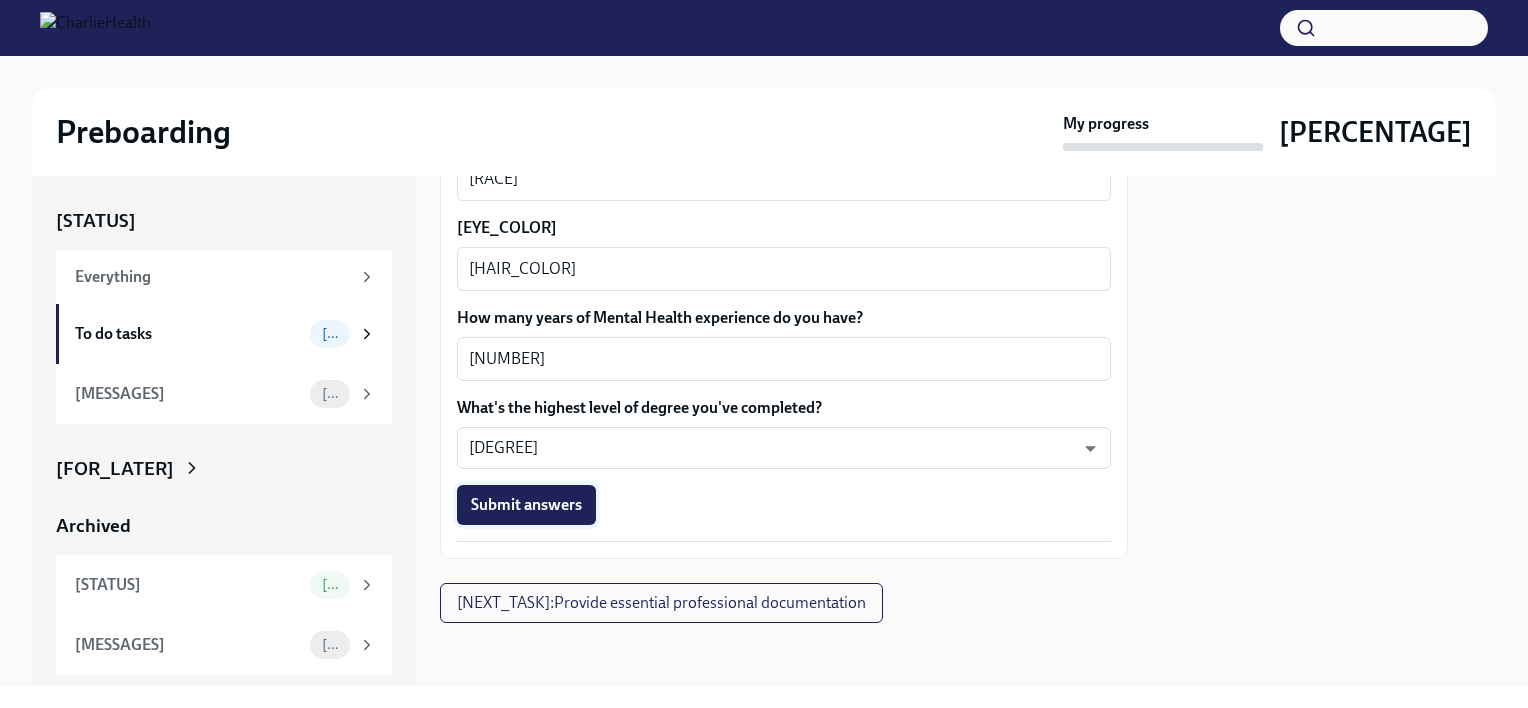 click on "Submit answers" at bounding box center (526, 505) 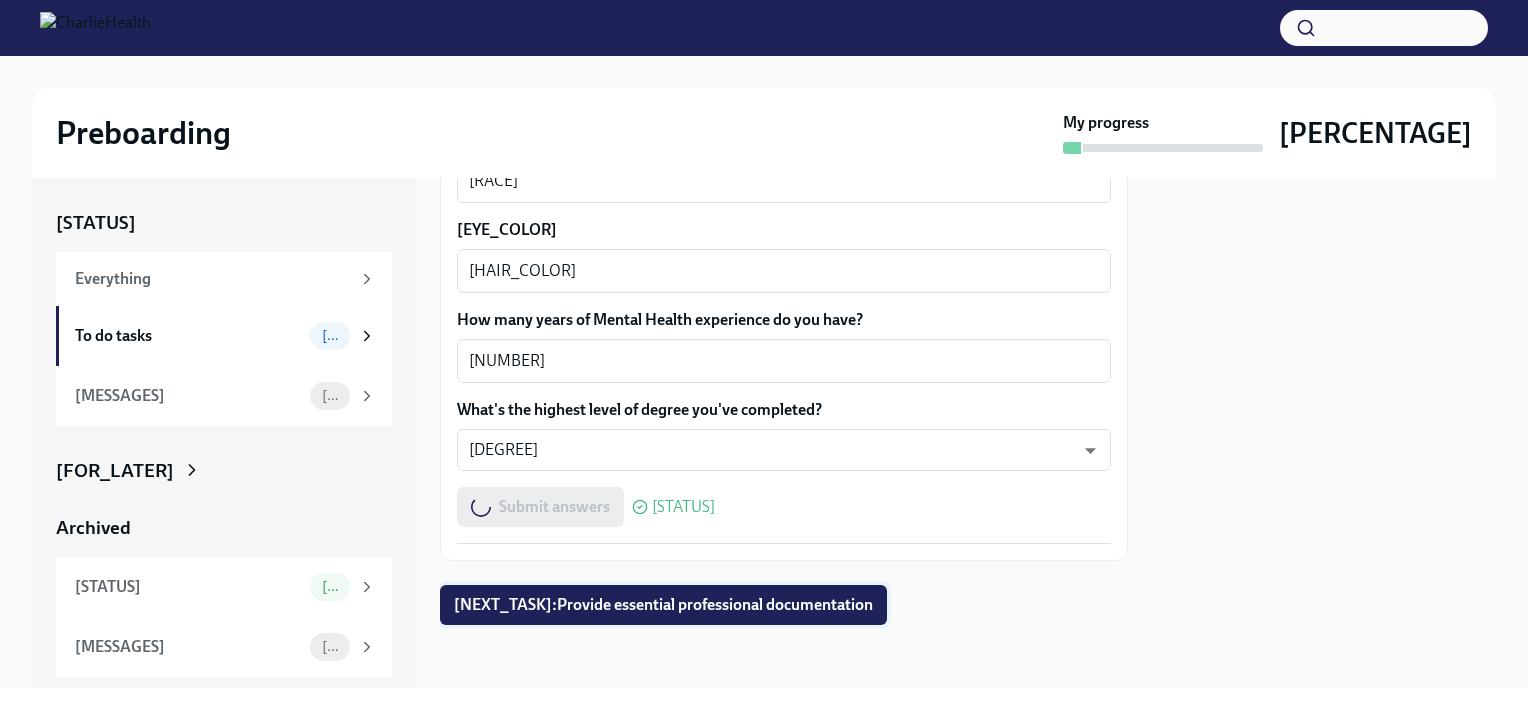click on "Provide essential professional documentation" at bounding box center (663, 605) 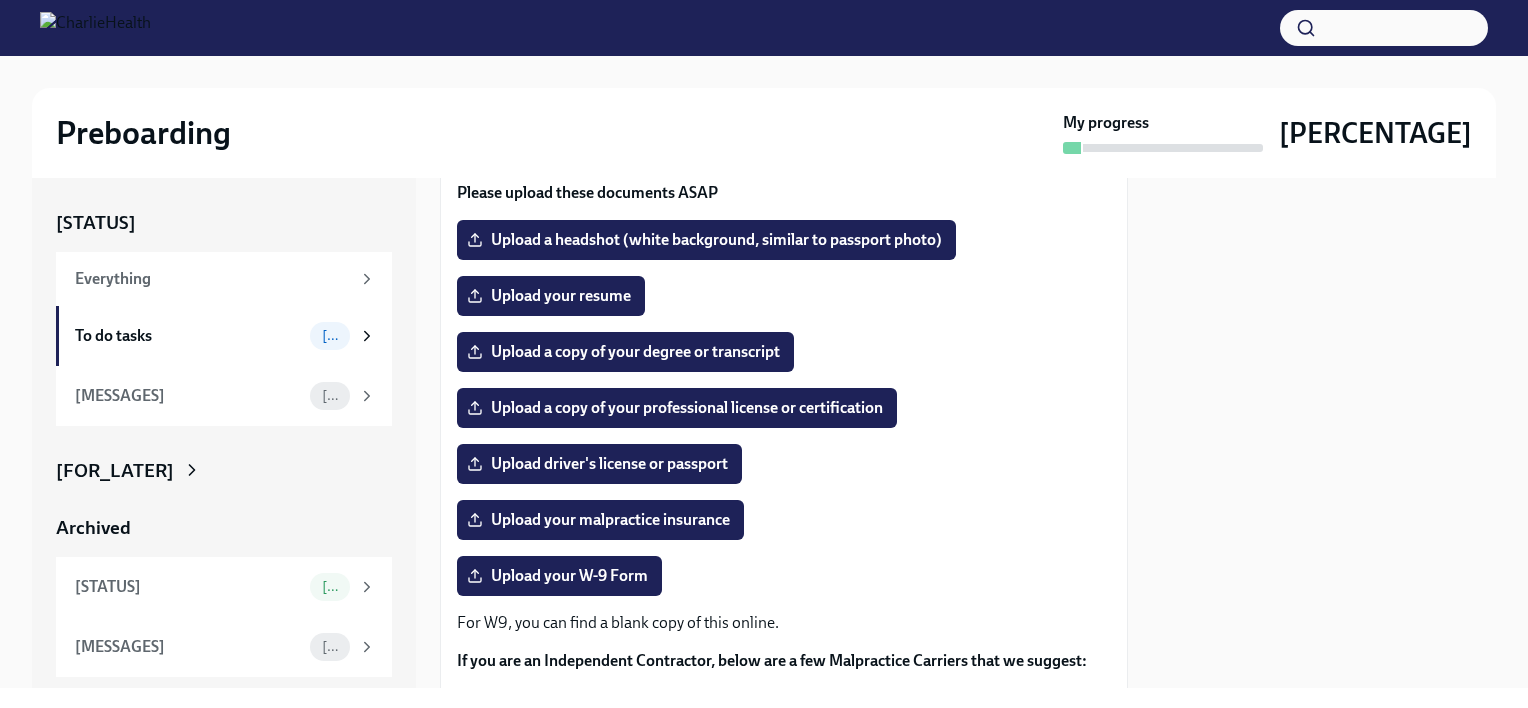 scroll, scrollTop: 247, scrollLeft: 0, axis: vertical 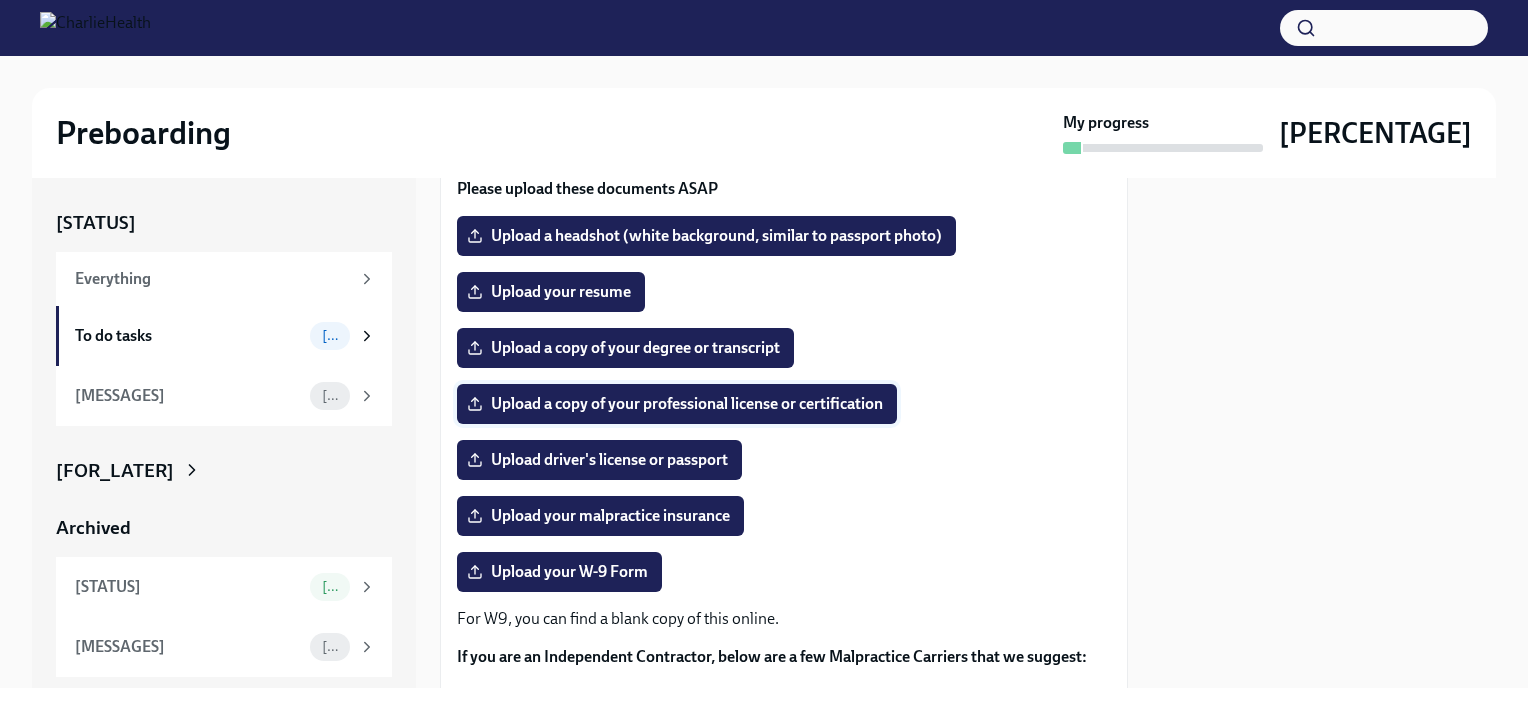 click on "Upload a copy of your professional license or certification" at bounding box center (677, 404) 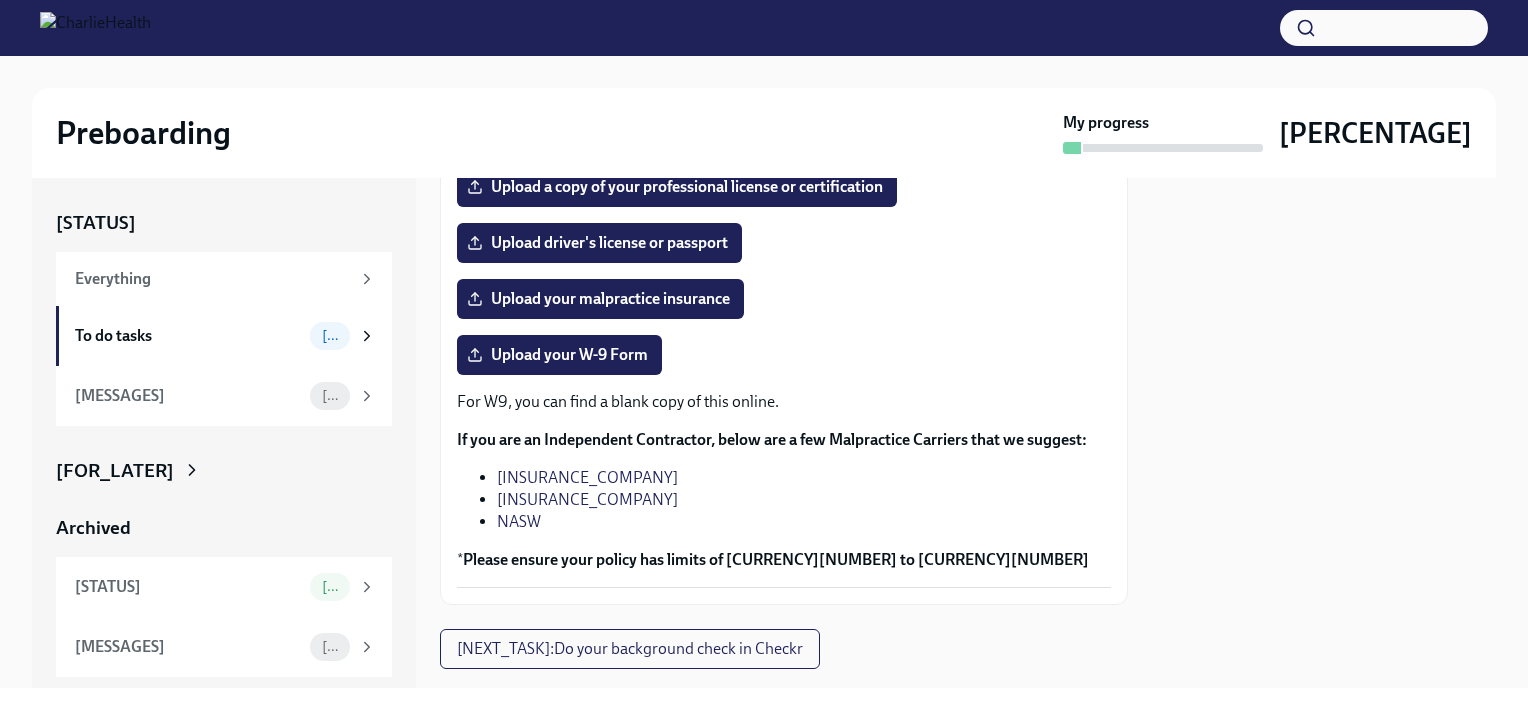 scroll, scrollTop: 472, scrollLeft: 0, axis: vertical 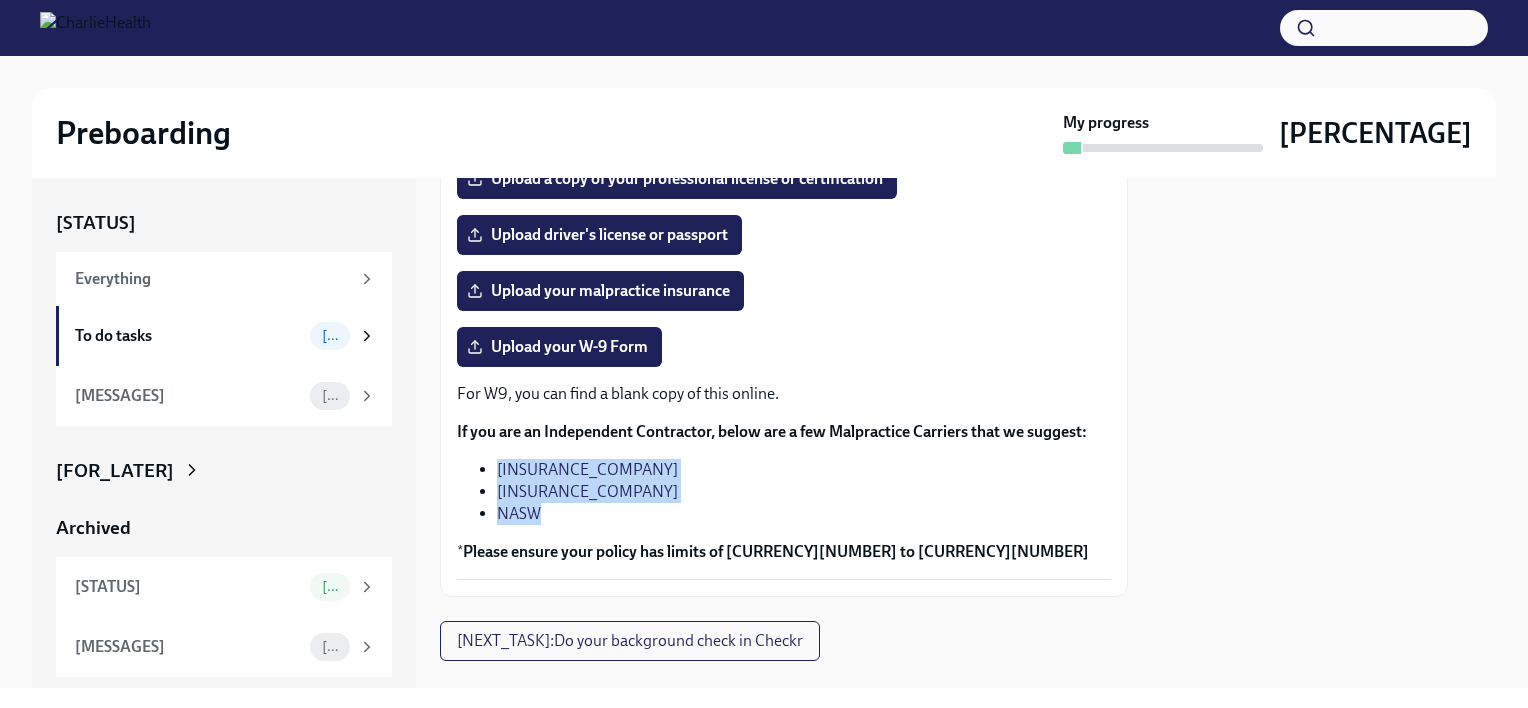 drag, startPoint x: 542, startPoint y: 480, endPoint x: 496, endPoint y: 432, distance: 66.48308 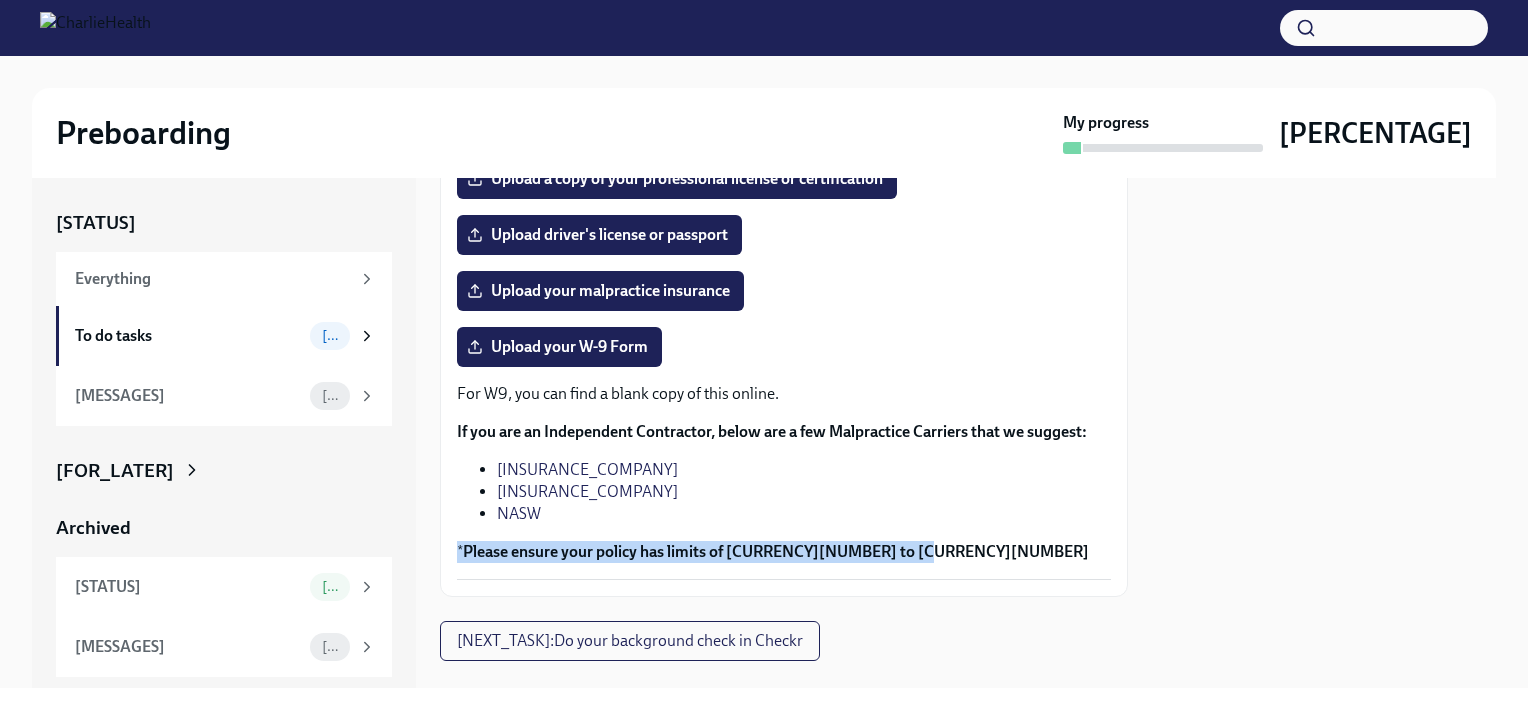 drag, startPoint x: 889, startPoint y: 522, endPoint x: 432, endPoint y: 521, distance: 457.0011 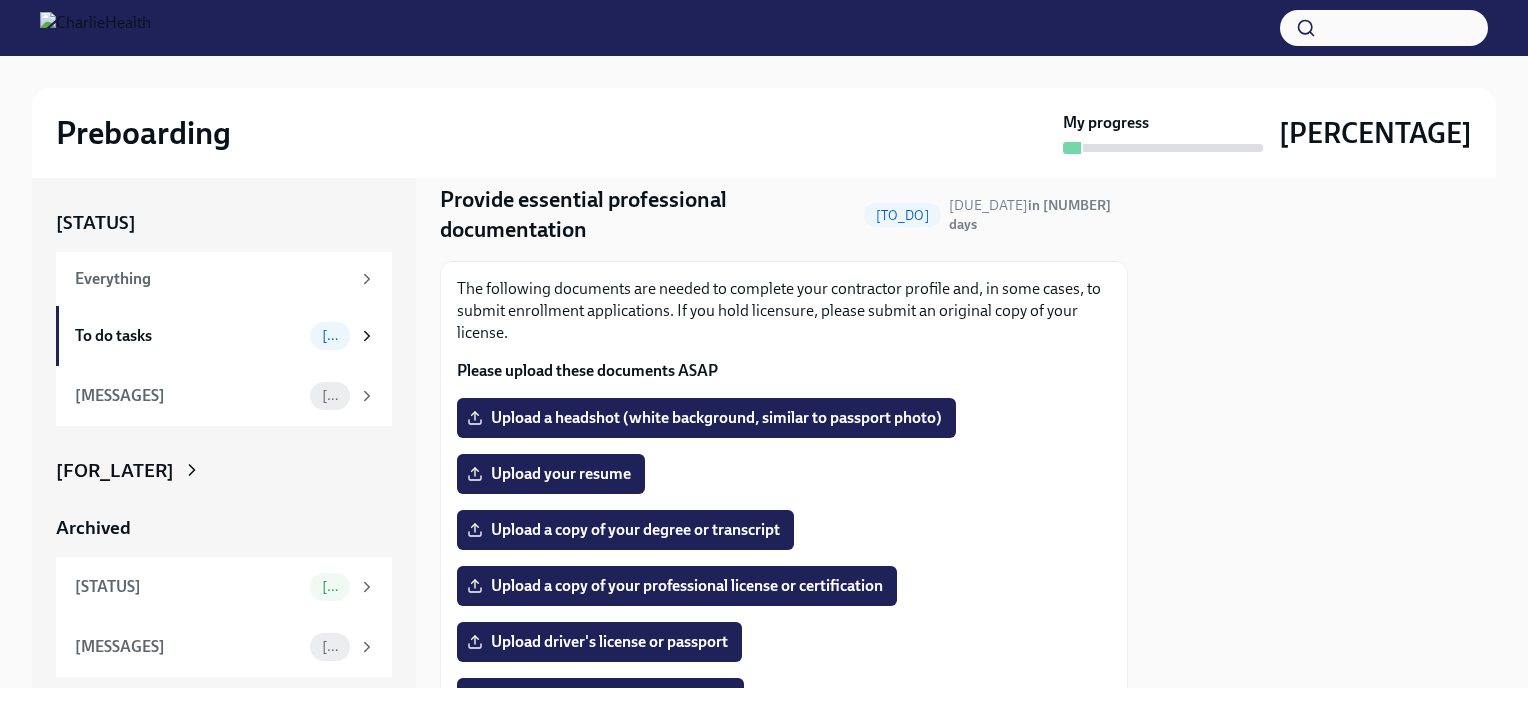 scroll, scrollTop: 478, scrollLeft: 0, axis: vertical 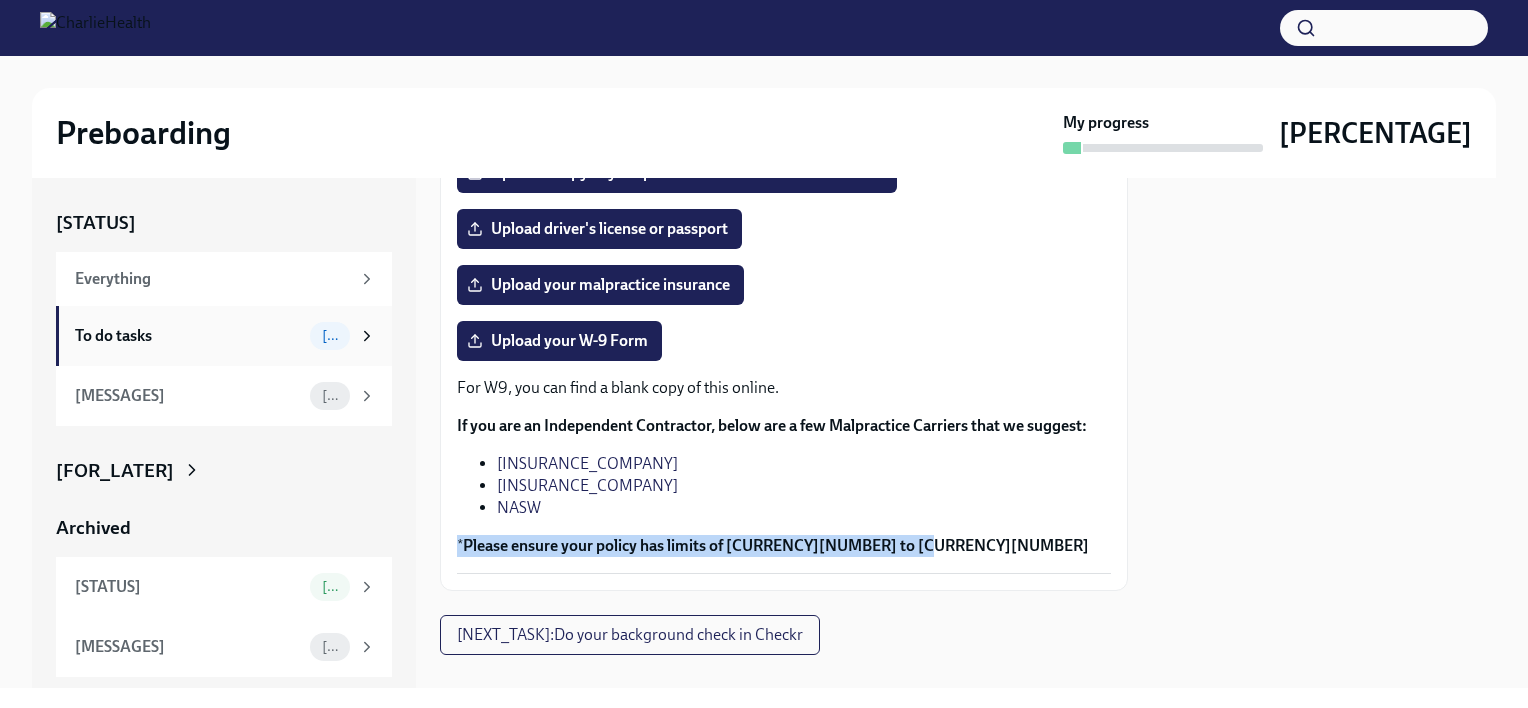 click 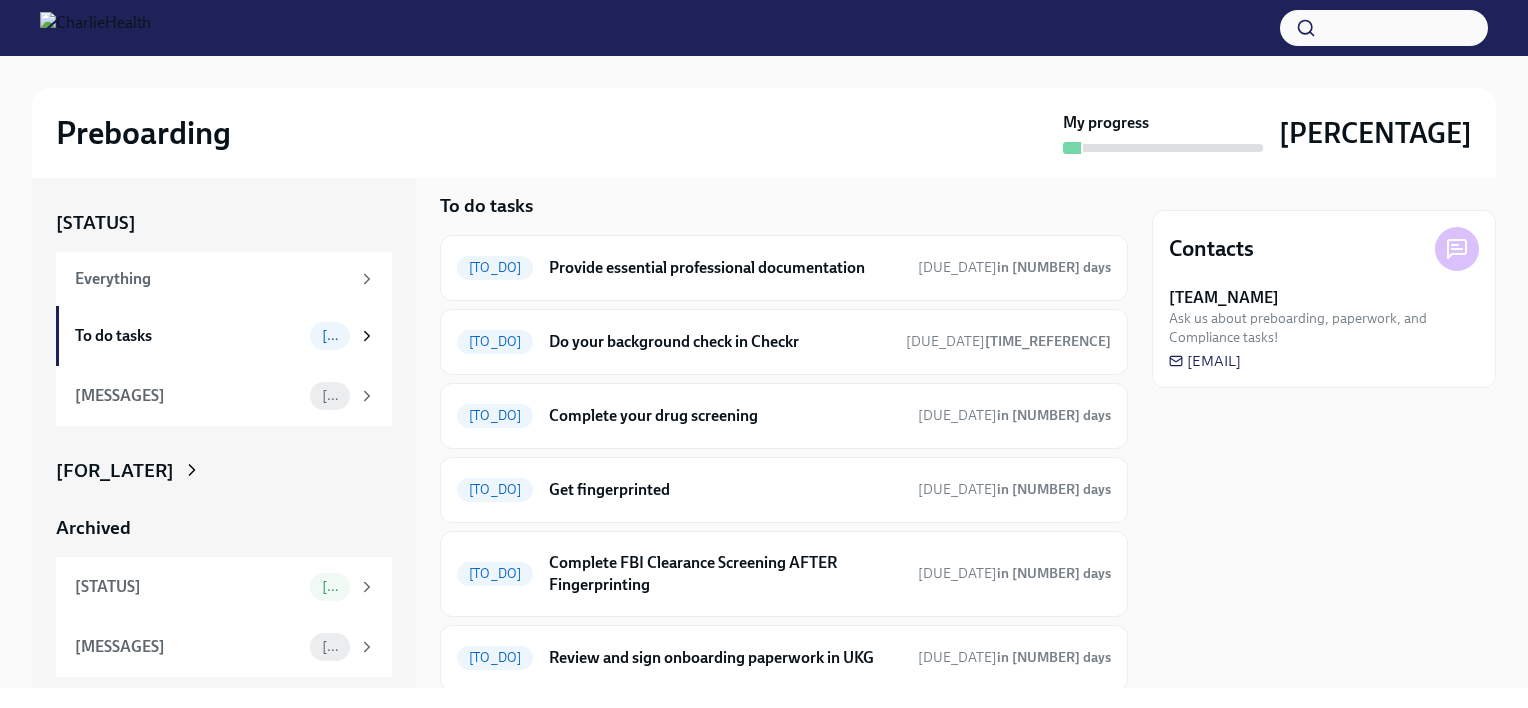 scroll, scrollTop: 0, scrollLeft: 0, axis: both 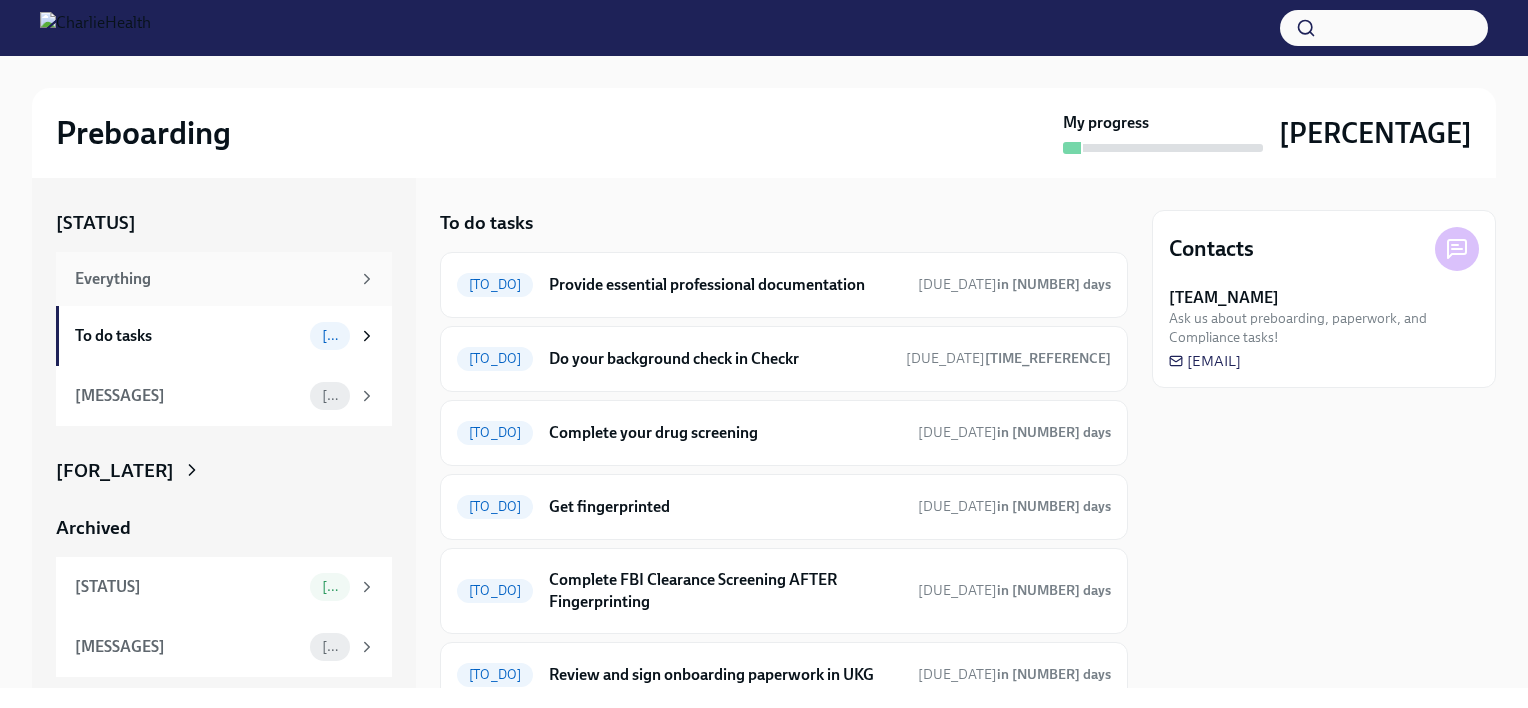 click on "Everything" at bounding box center (225, 279) 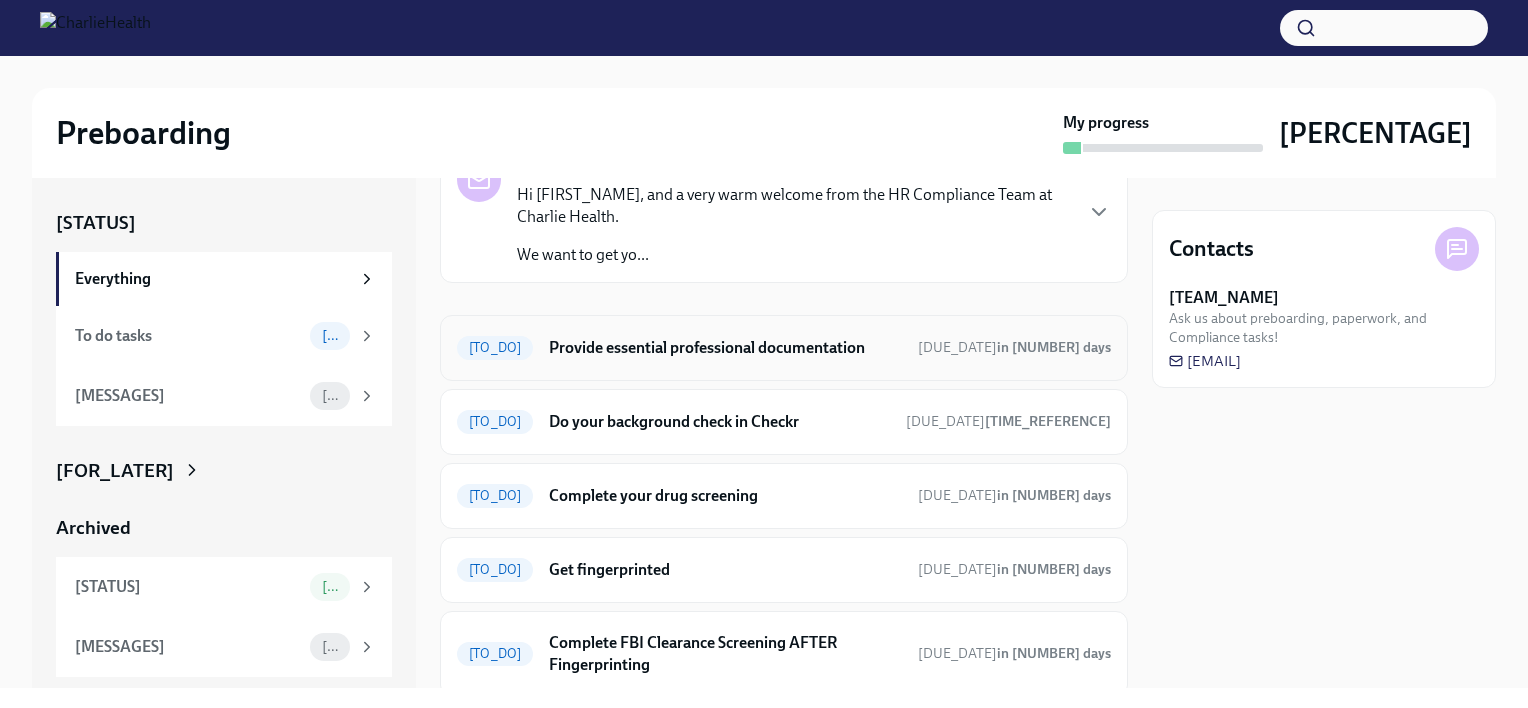 scroll, scrollTop: 112, scrollLeft: 0, axis: vertical 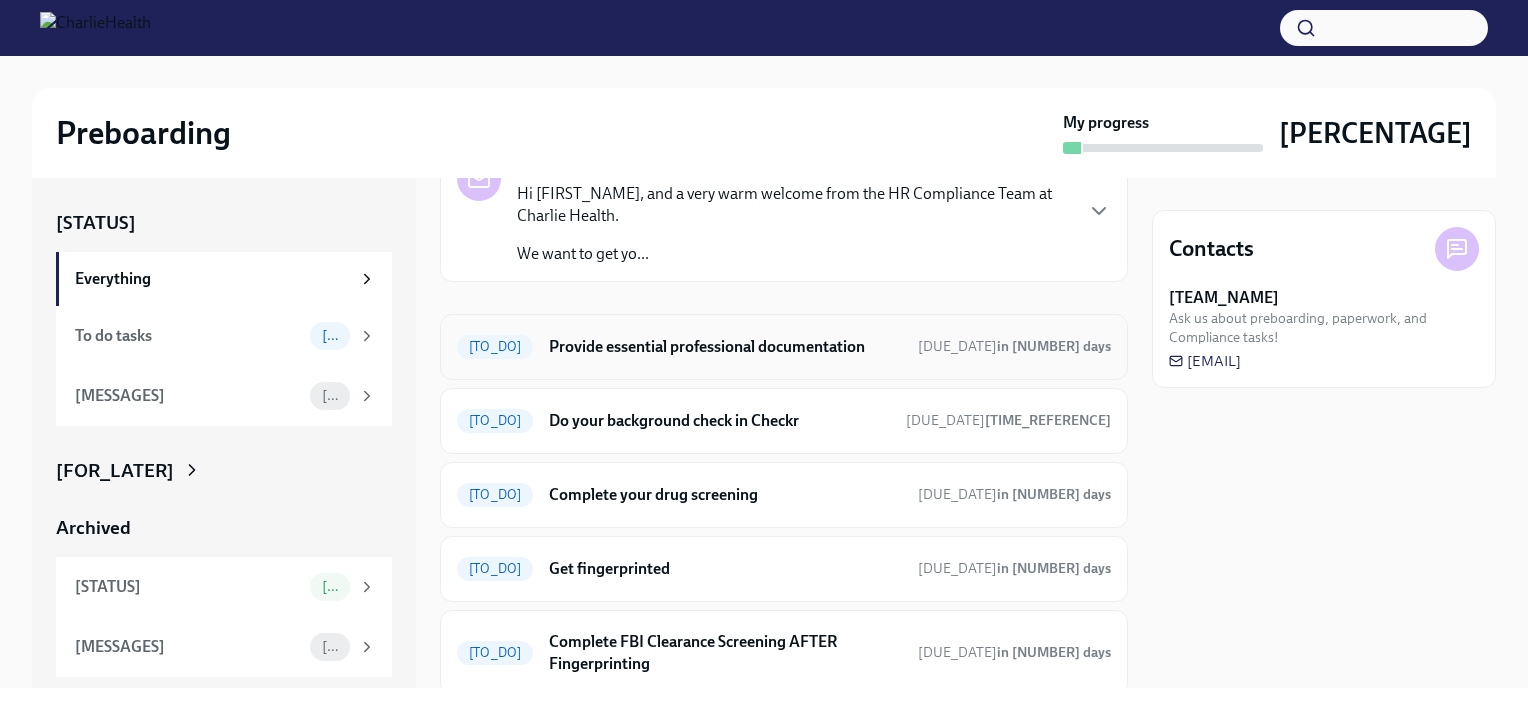 click on "Provide essential professional documentation" at bounding box center (725, 347) 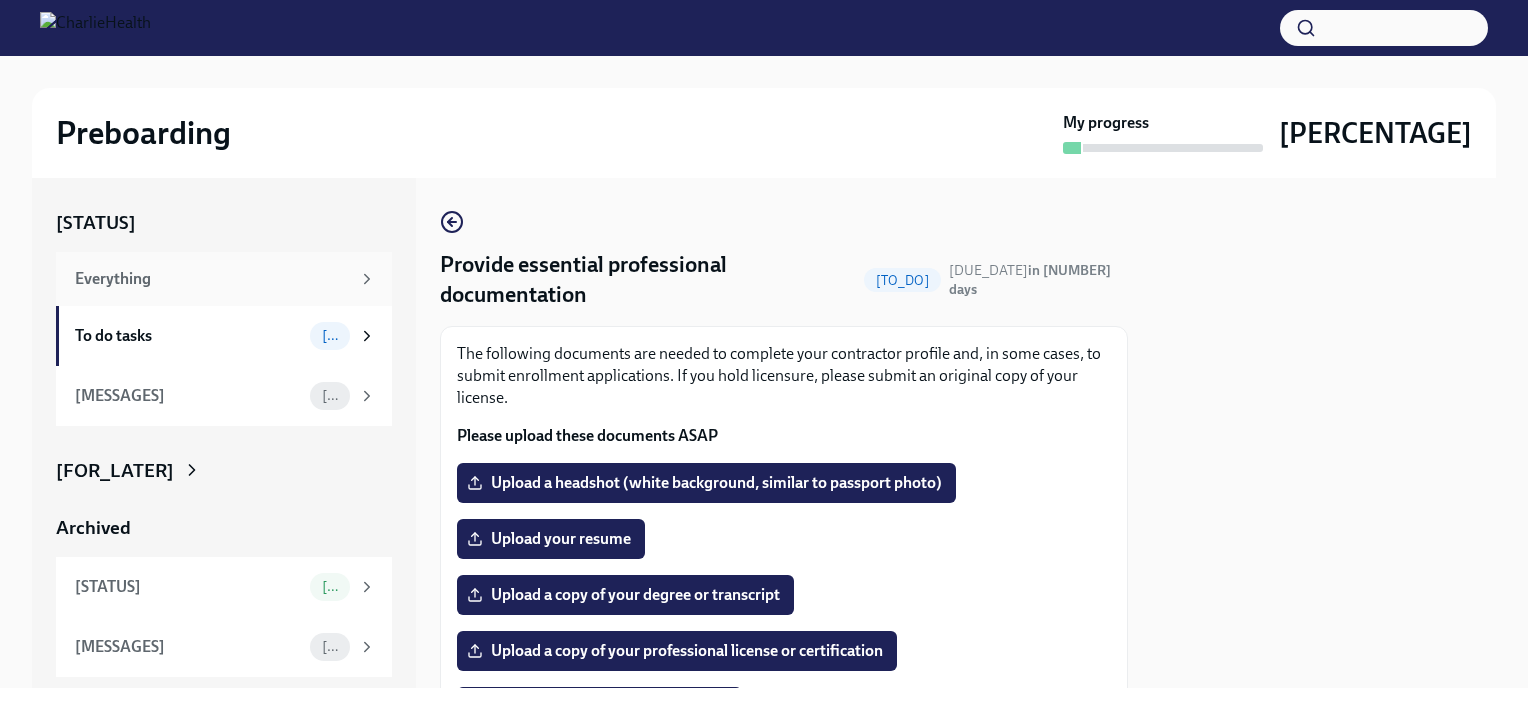 click on "Everything" at bounding box center [225, 279] 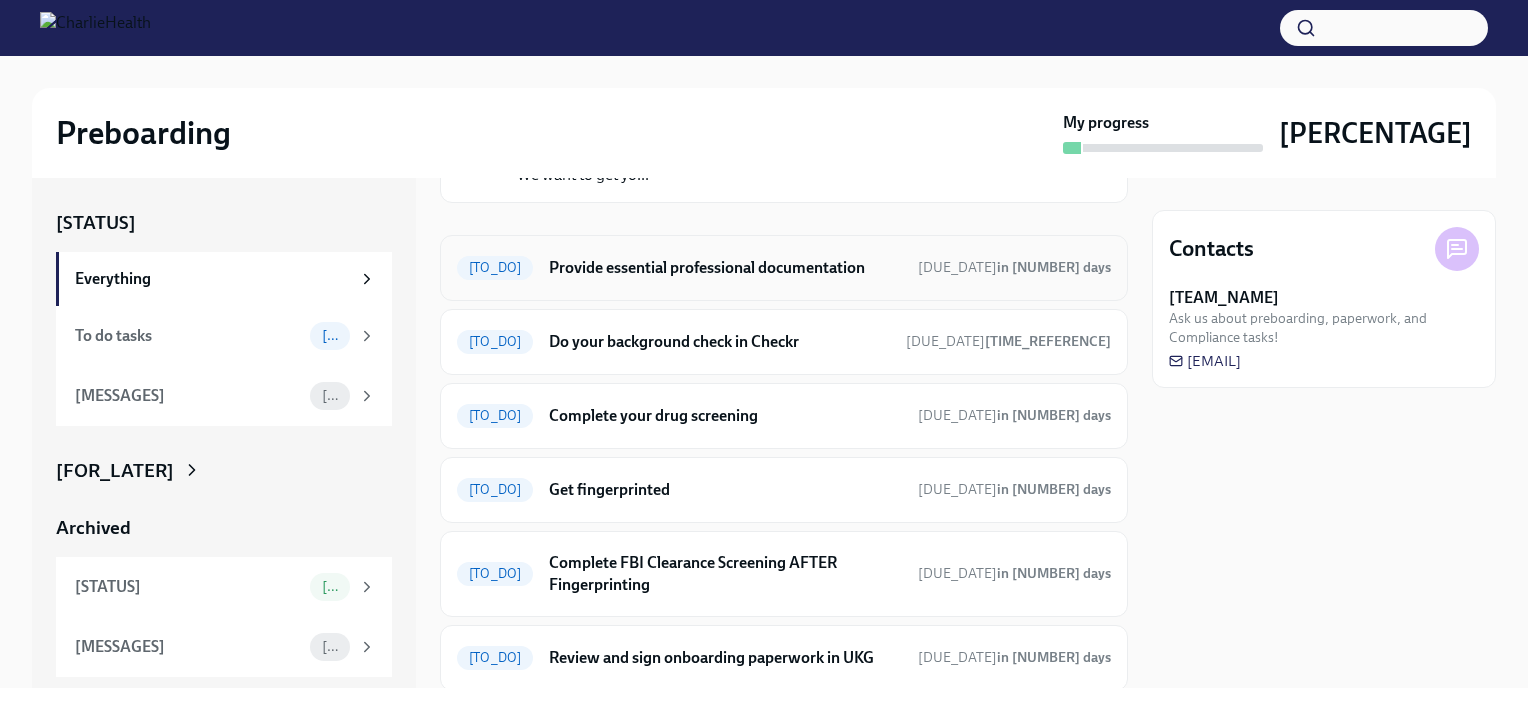 scroll, scrollTop: 192, scrollLeft: 0, axis: vertical 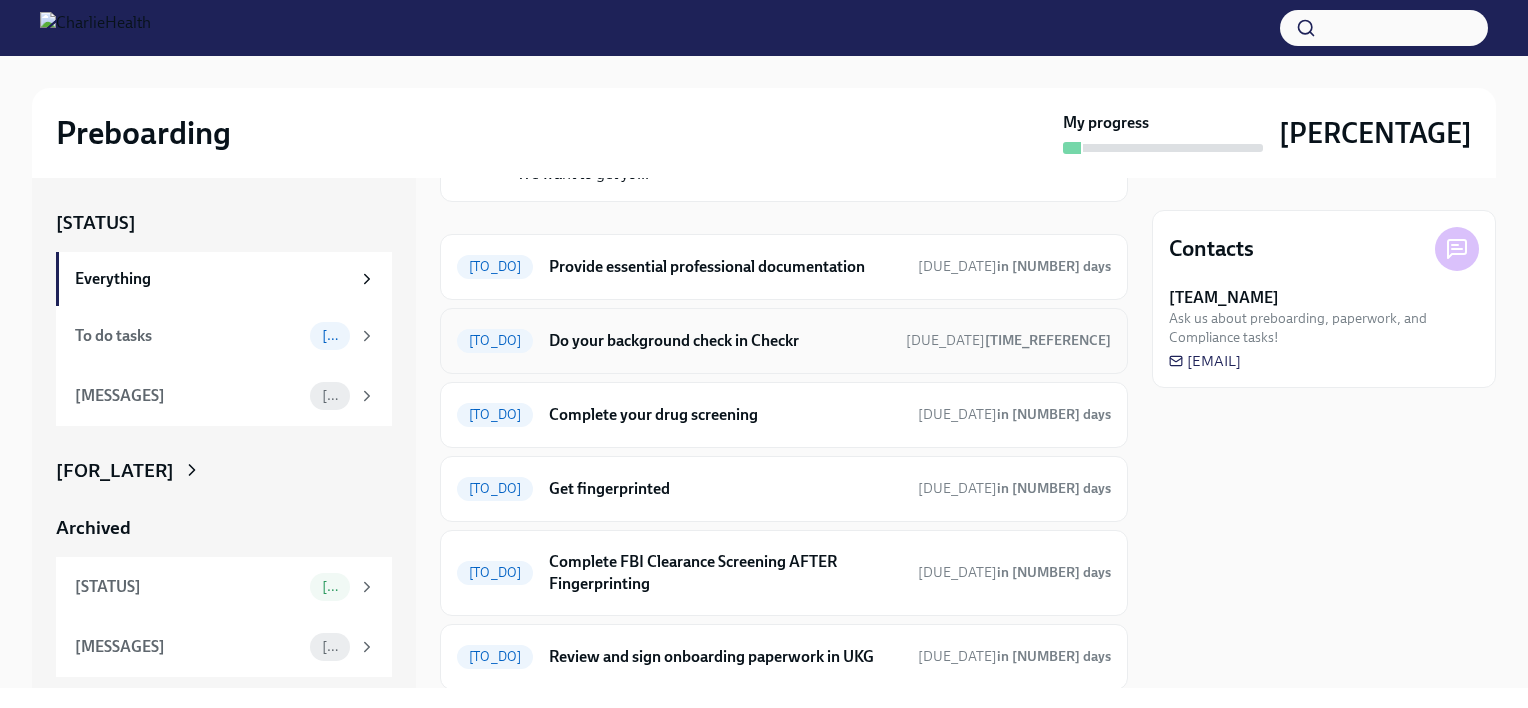 click on "Do your background check in Checkr" at bounding box center (719, 341) 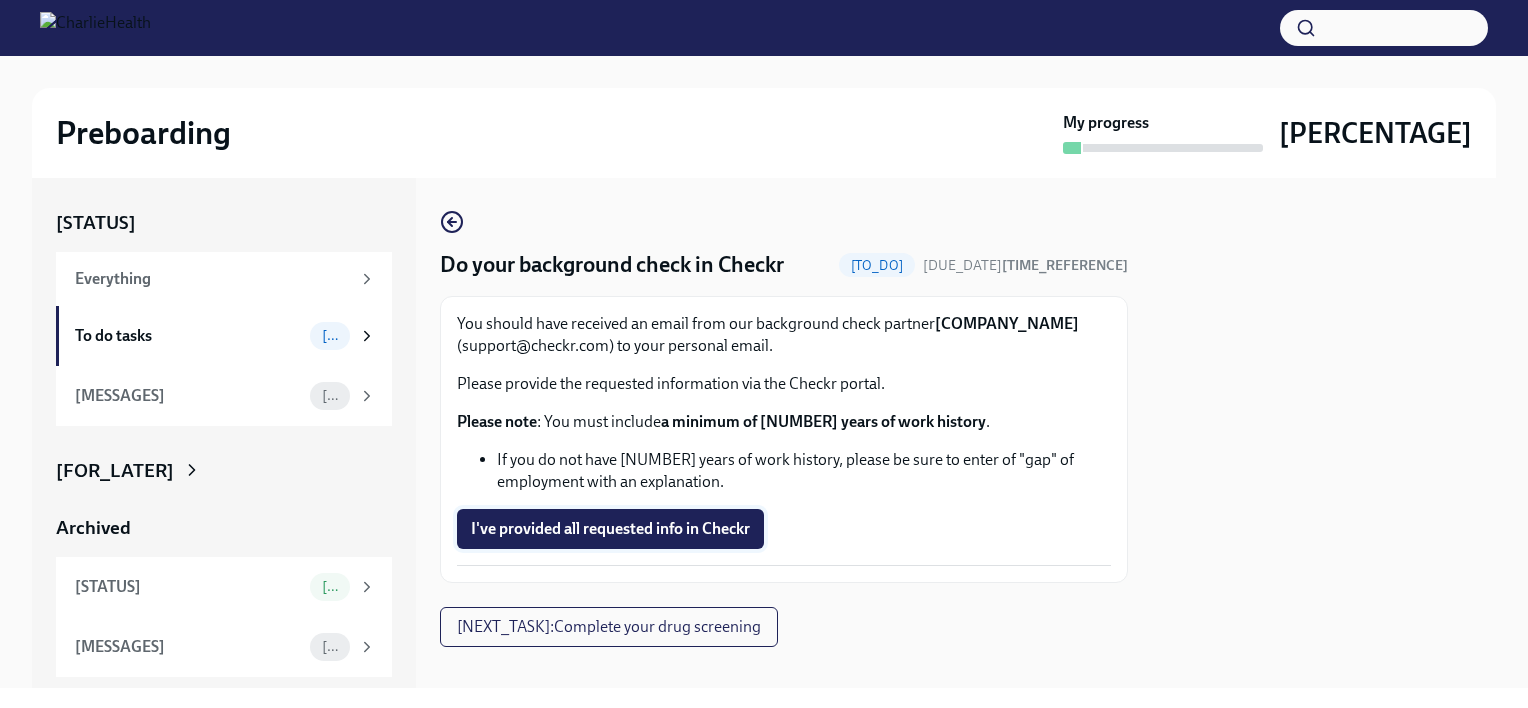 click on "I've provided all requested info in Checkr" at bounding box center [610, 529] 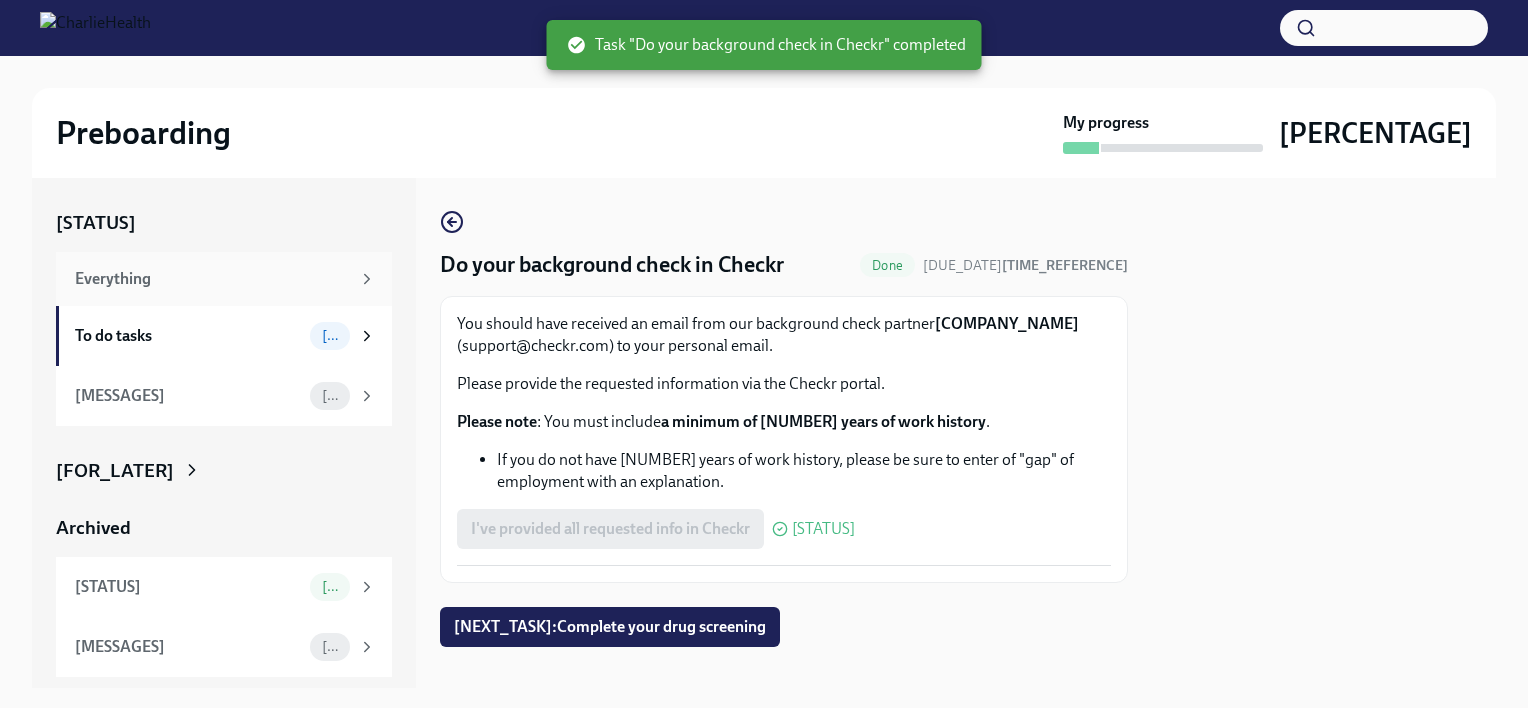 click 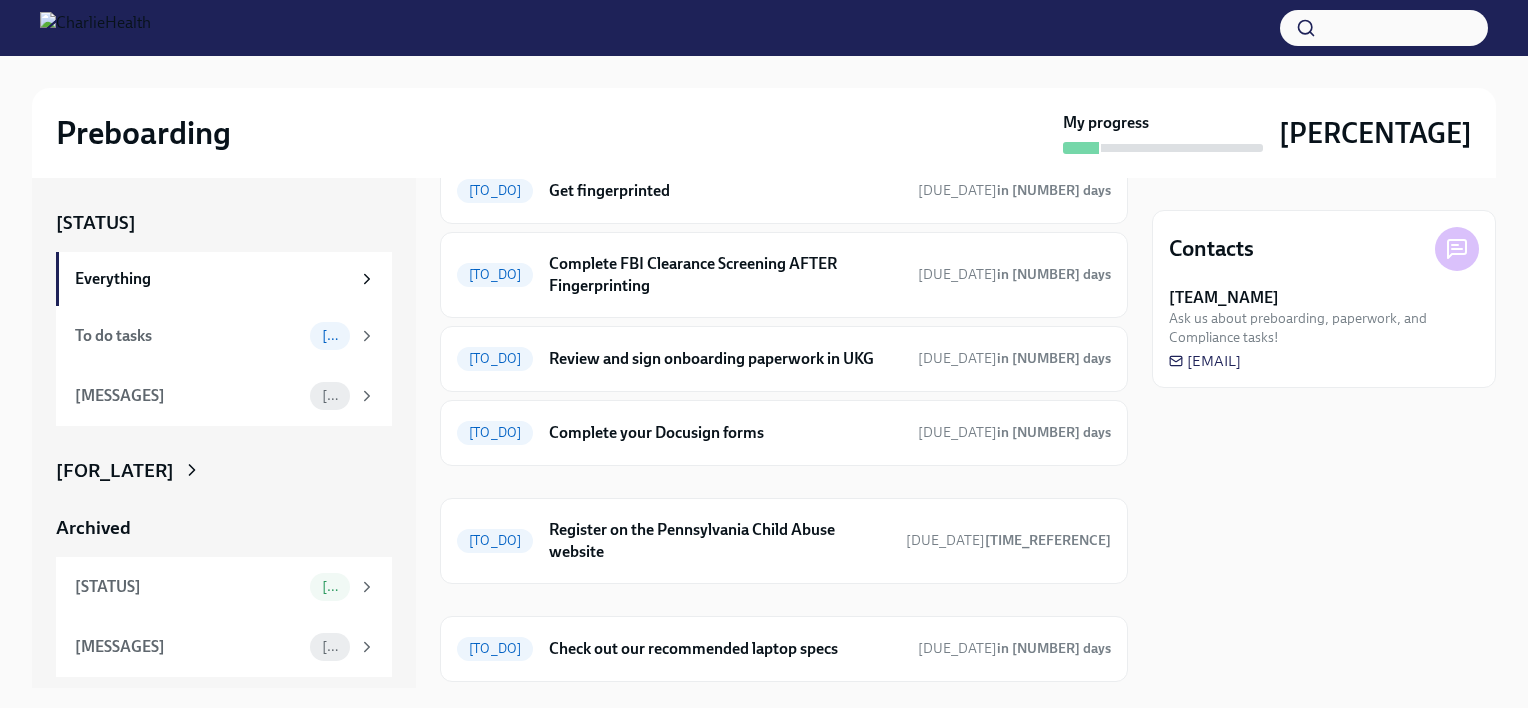 scroll, scrollTop: 429, scrollLeft: 0, axis: vertical 